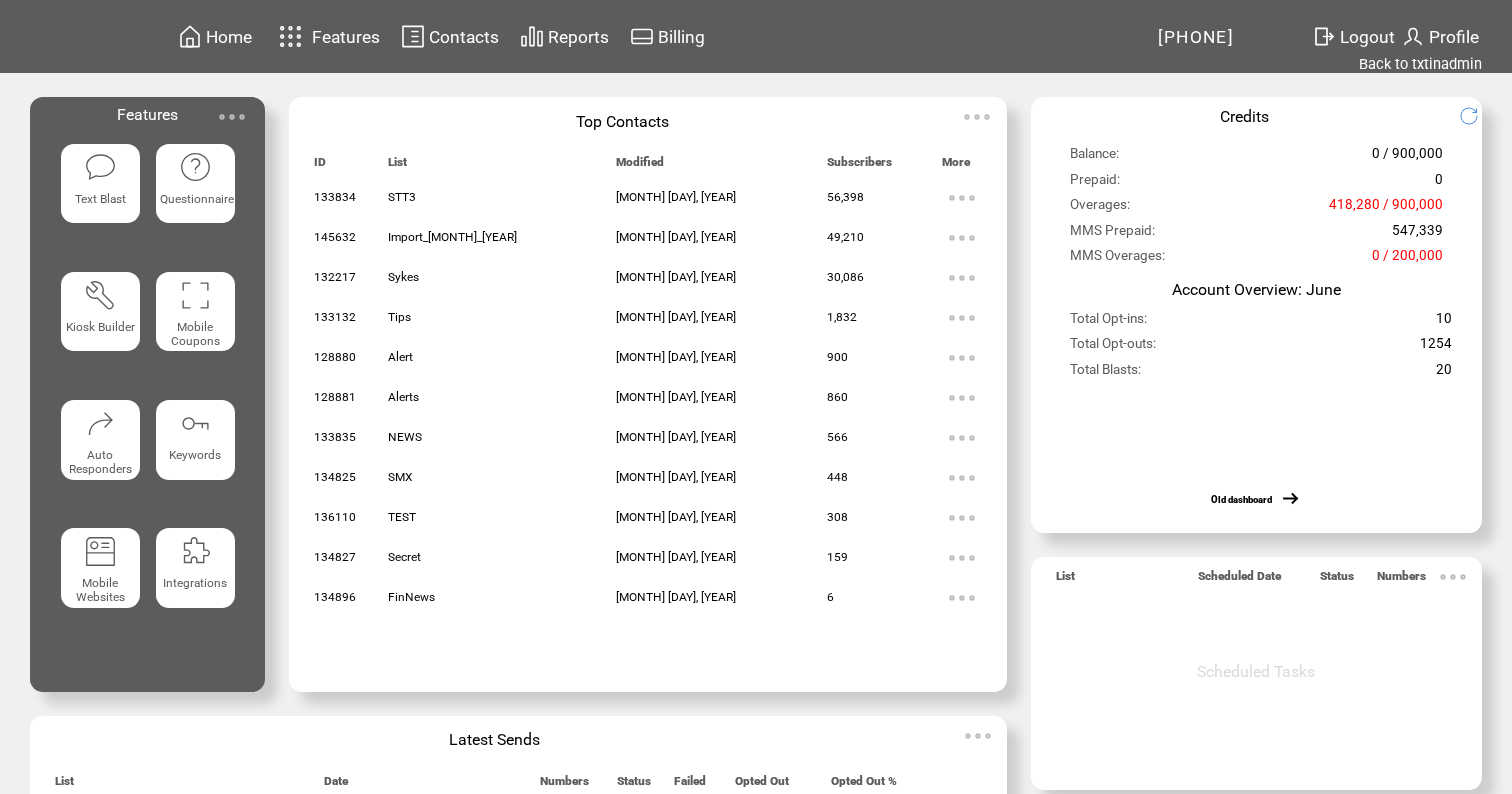 scroll, scrollTop: 0, scrollLeft: 0, axis: both 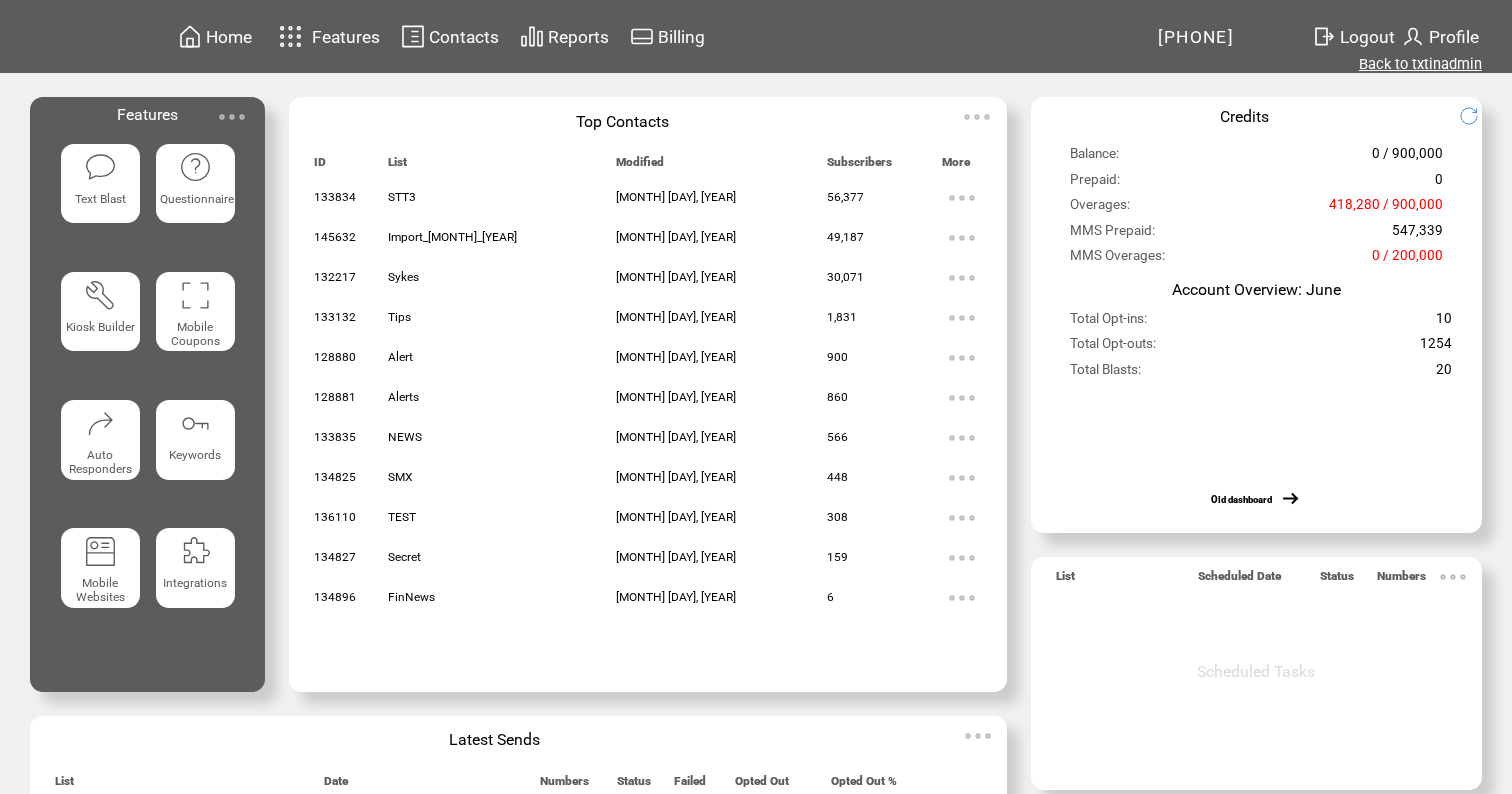 click on "Back to txtinadmin" at bounding box center [1420, 64] 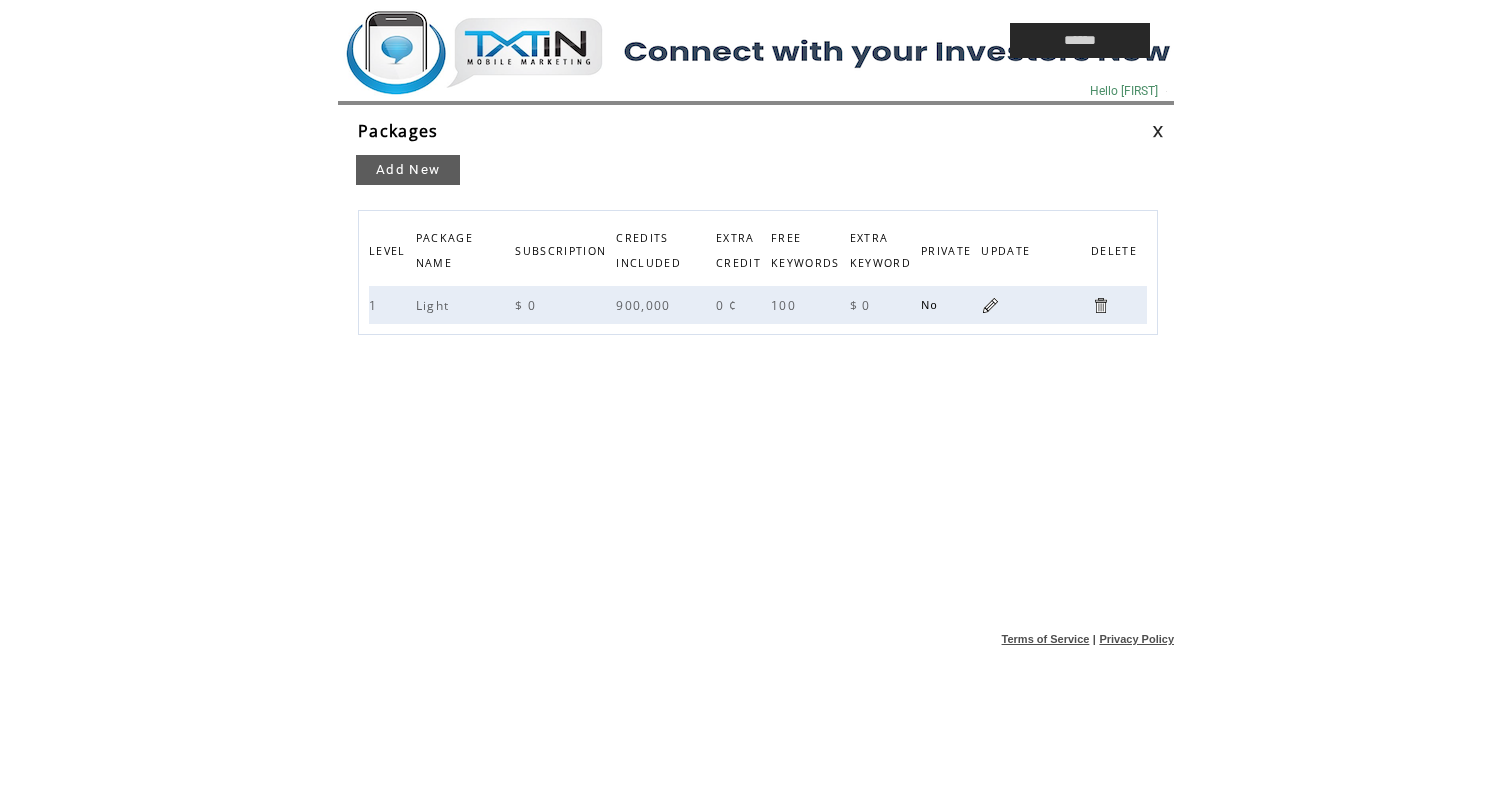 scroll, scrollTop: 0, scrollLeft: 0, axis: both 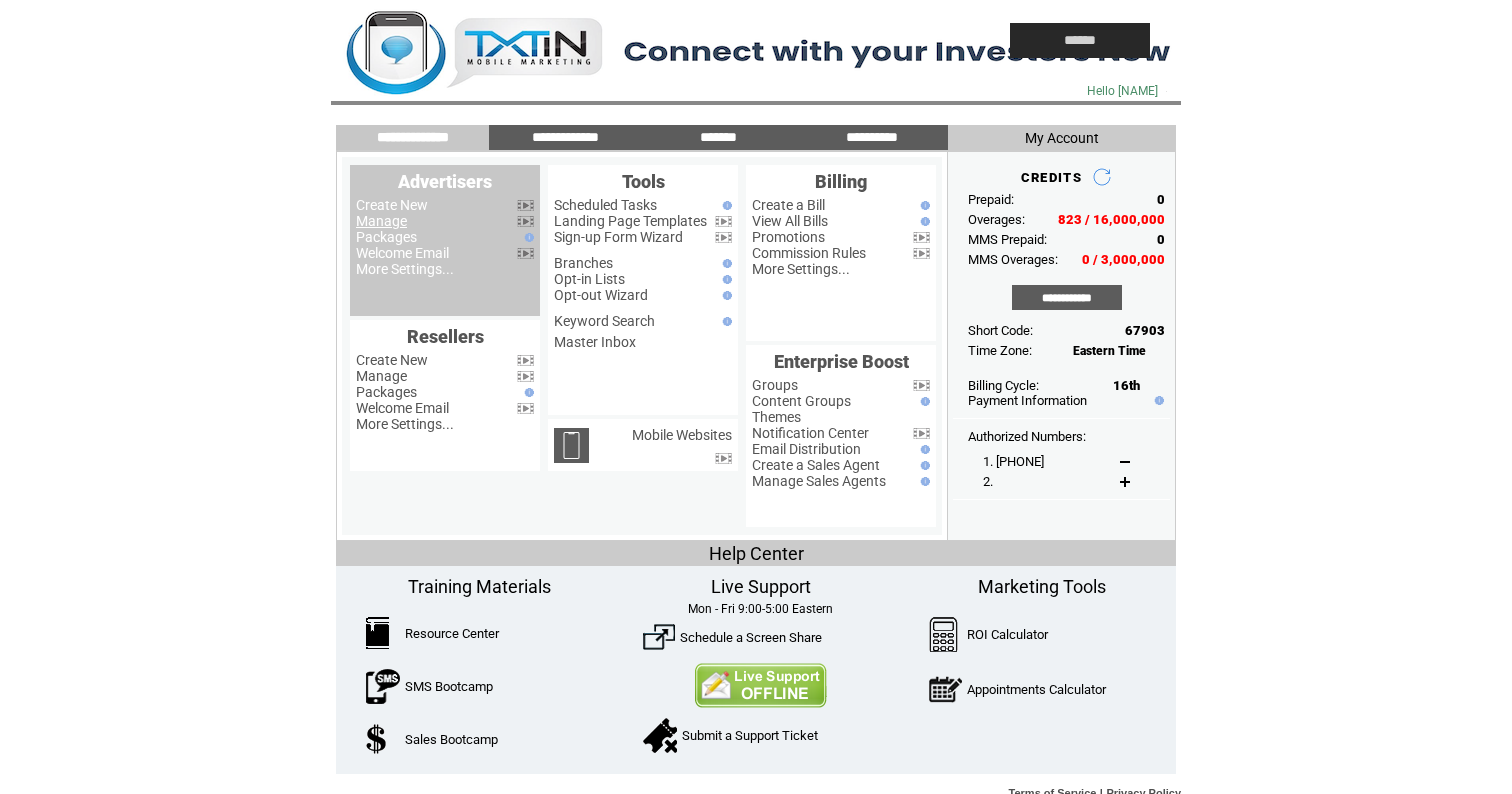 click on "Manage" at bounding box center (381, 221) 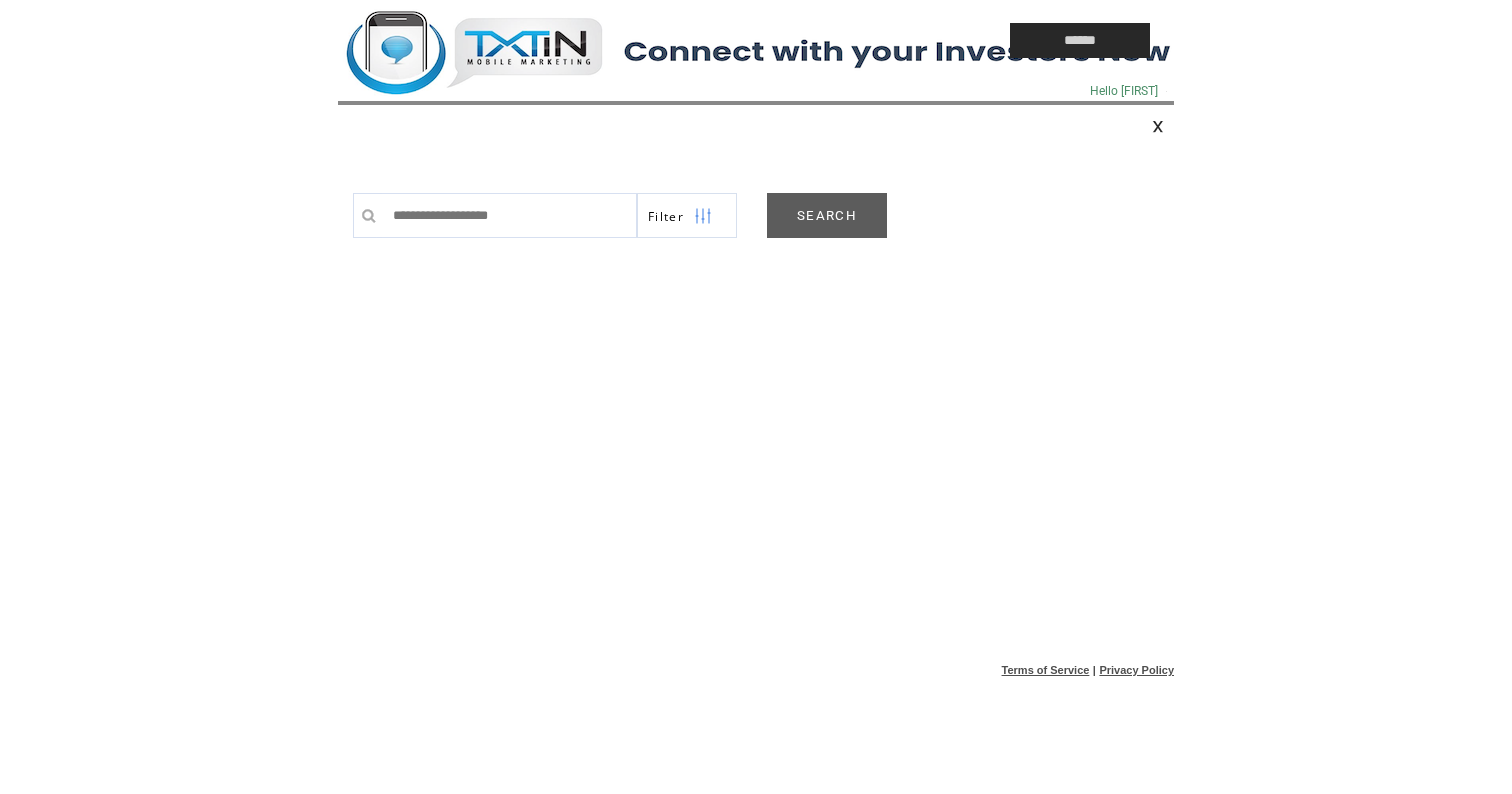 scroll, scrollTop: 0, scrollLeft: 0, axis: both 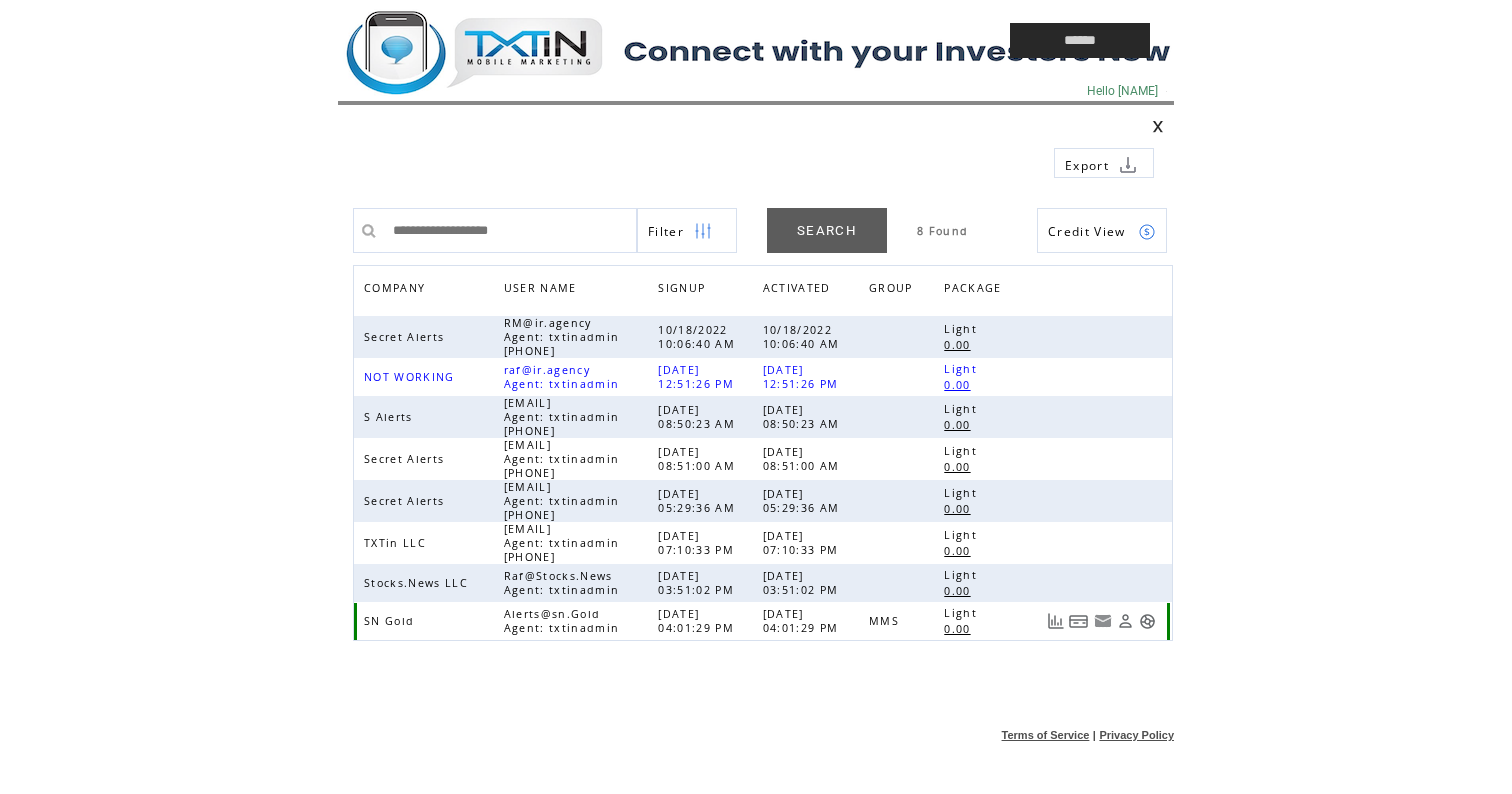 click at bounding box center (1147, 621) 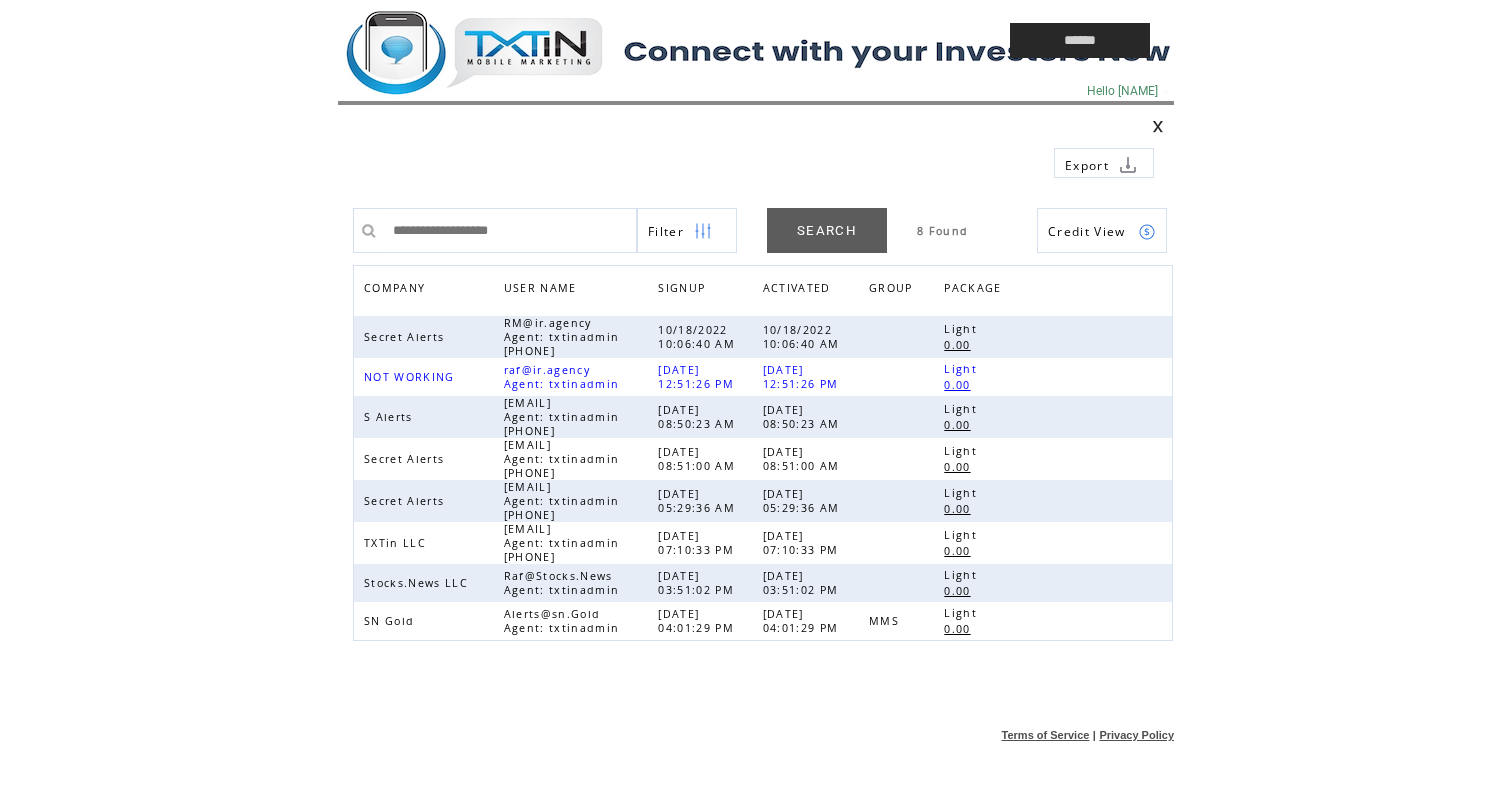 click at bounding box center [628, 40] 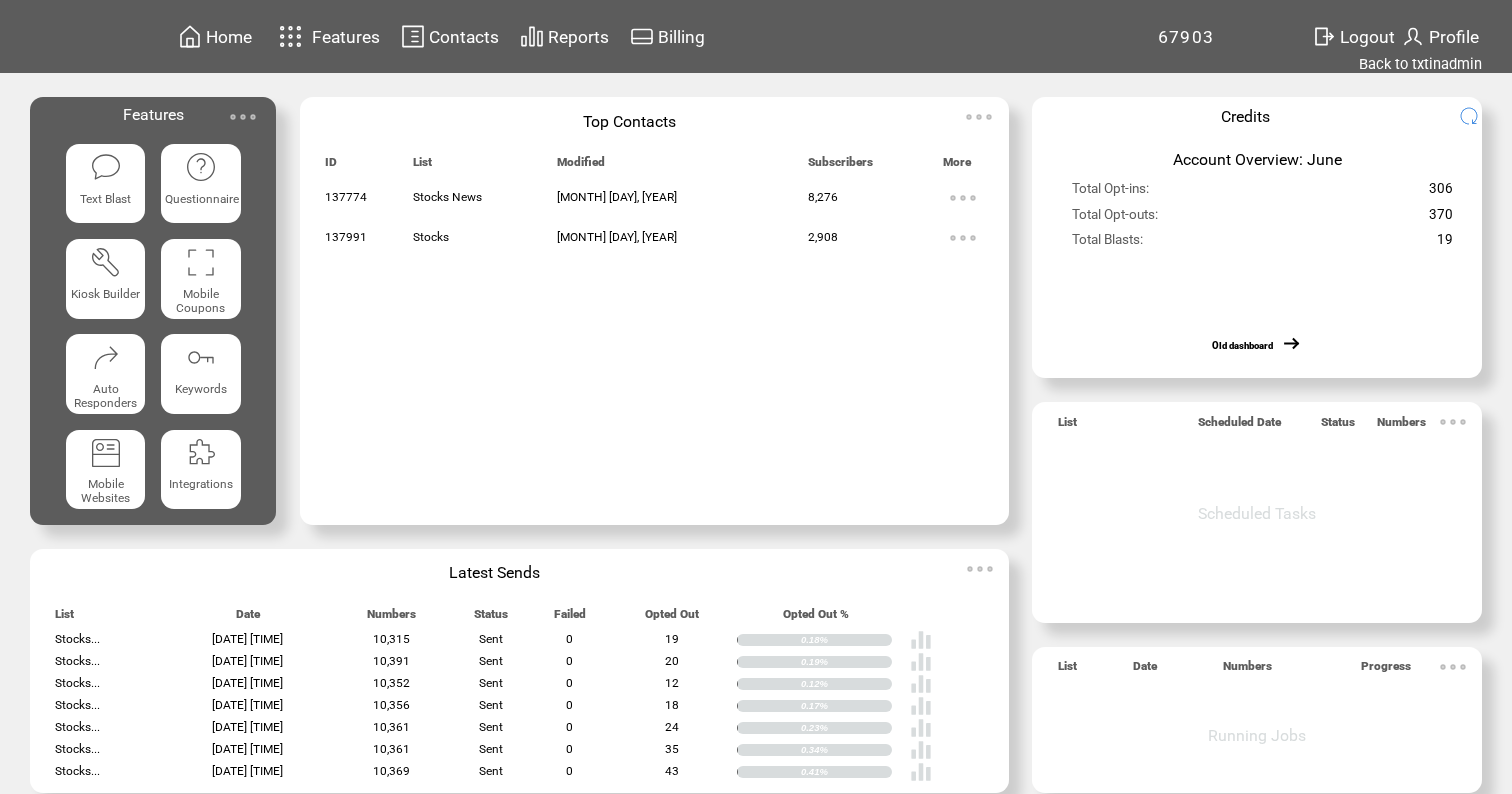 click on "Reports" at bounding box center [578, 37] 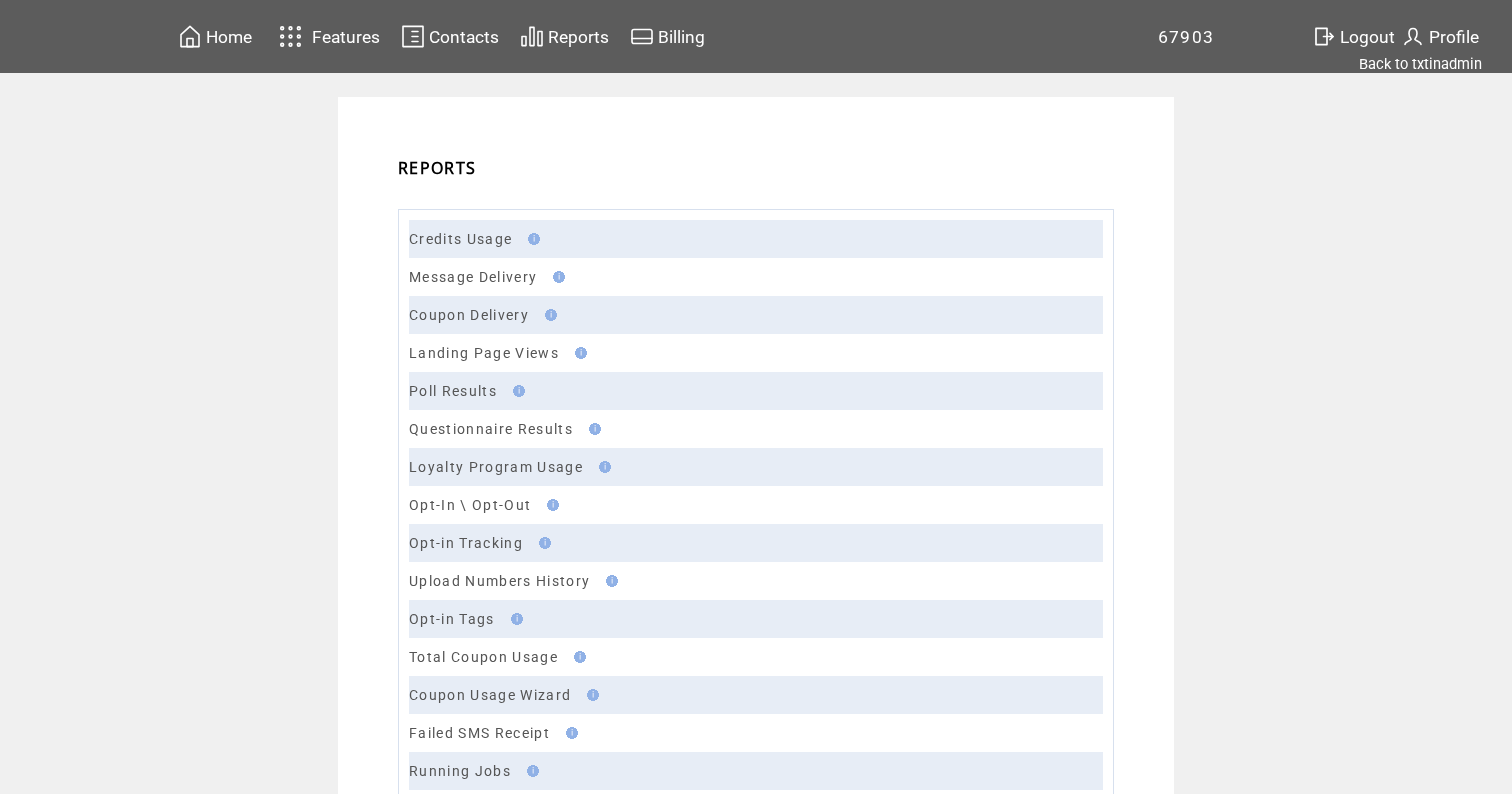 scroll, scrollTop: 0, scrollLeft: 0, axis: both 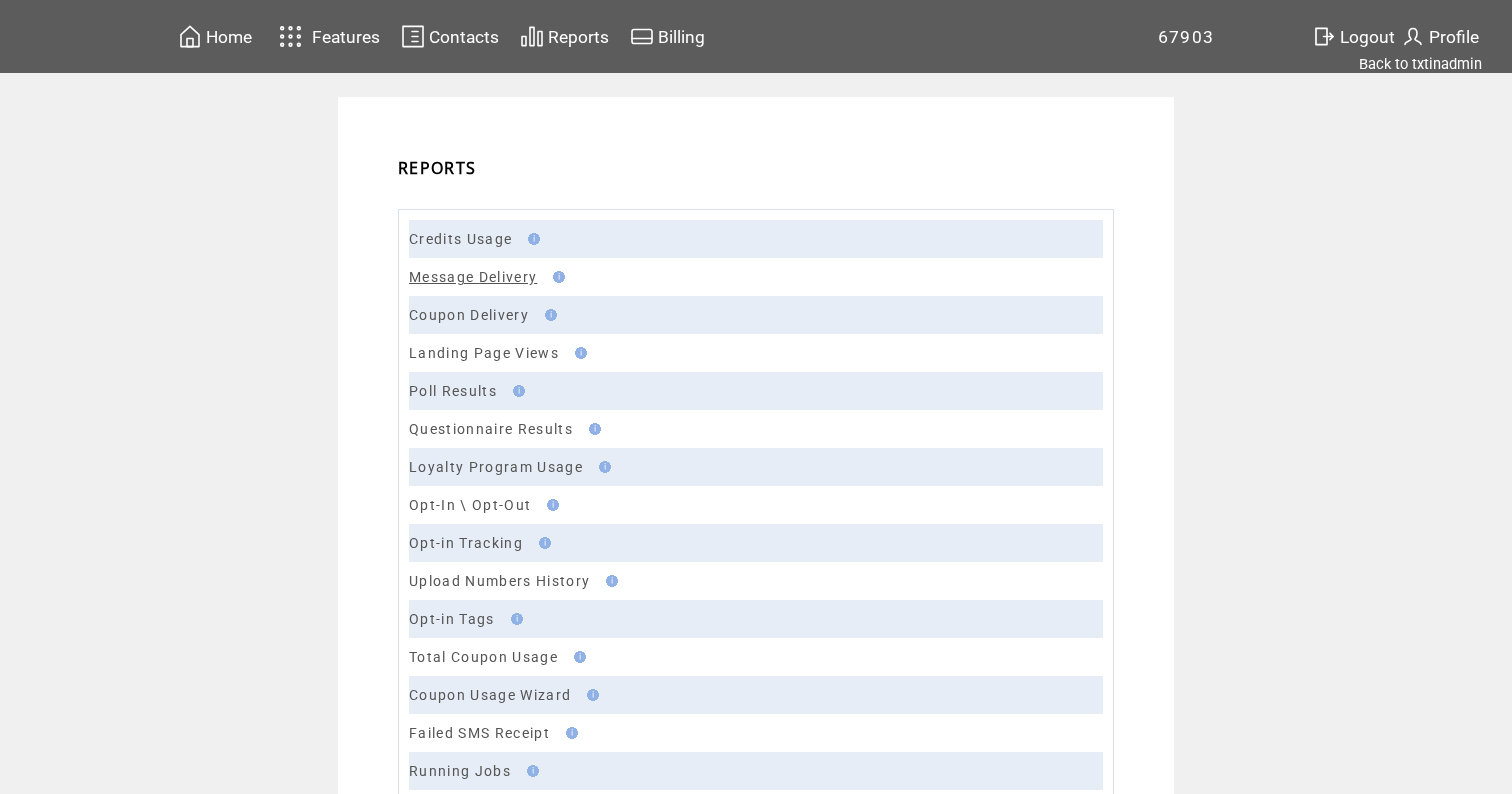 click on "Message Delivery" at bounding box center (473, 277) 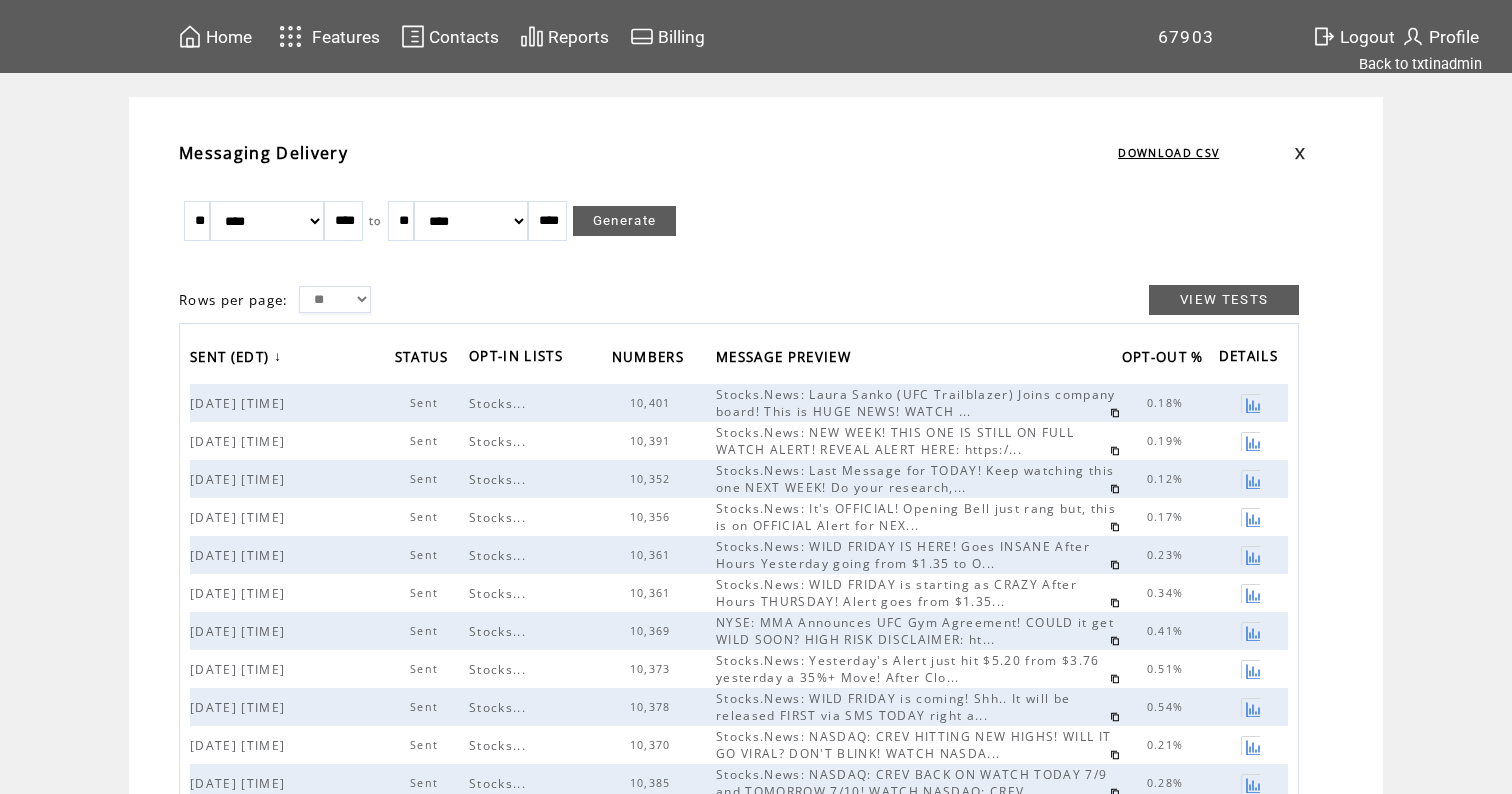 scroll, scrollTop: 0, scrollLeft: 0, axis: both 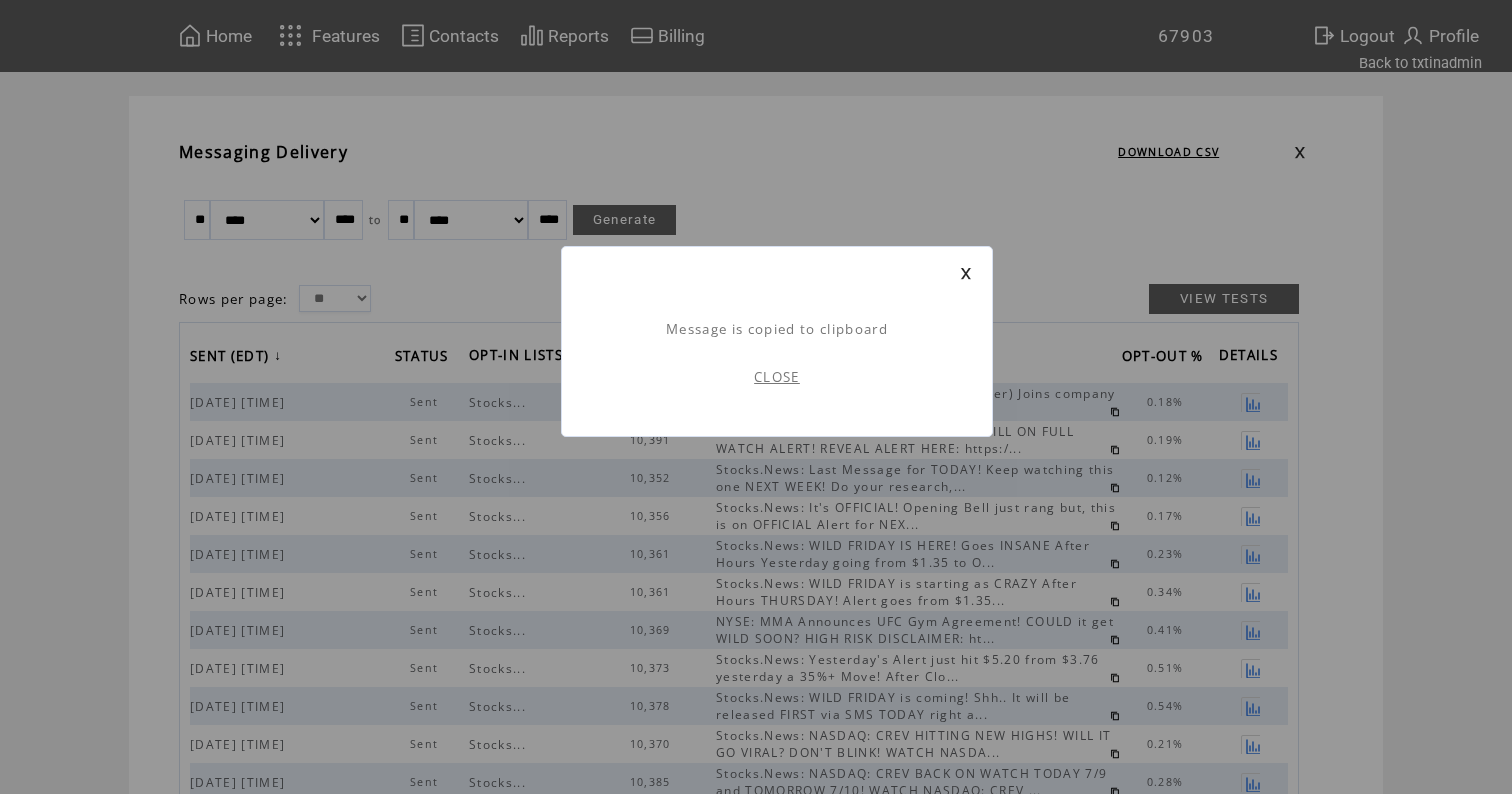 click on "CLOSE" at bounding box center (777, 377) 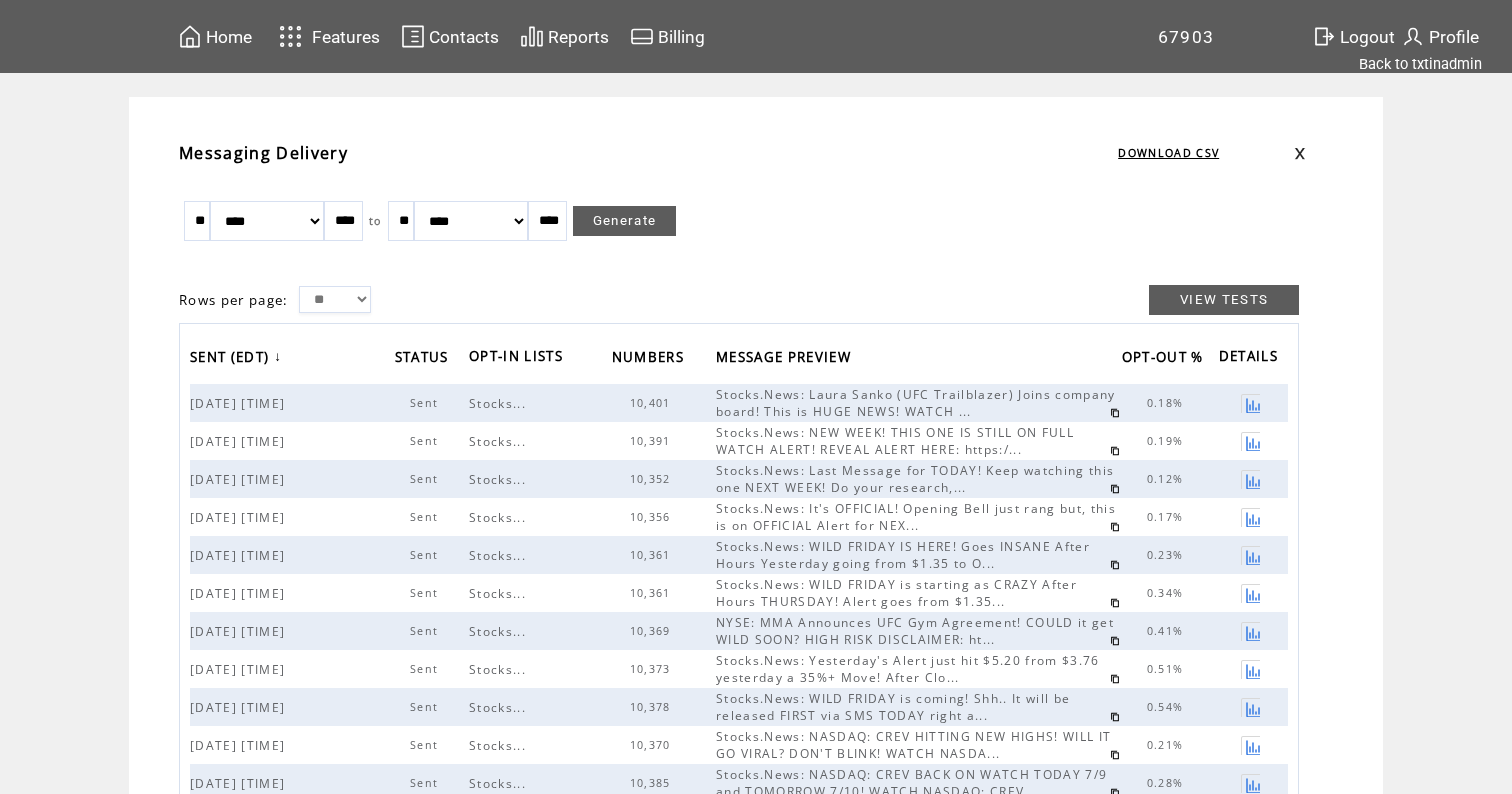 click on "Home" at bounding box center [229, 37] 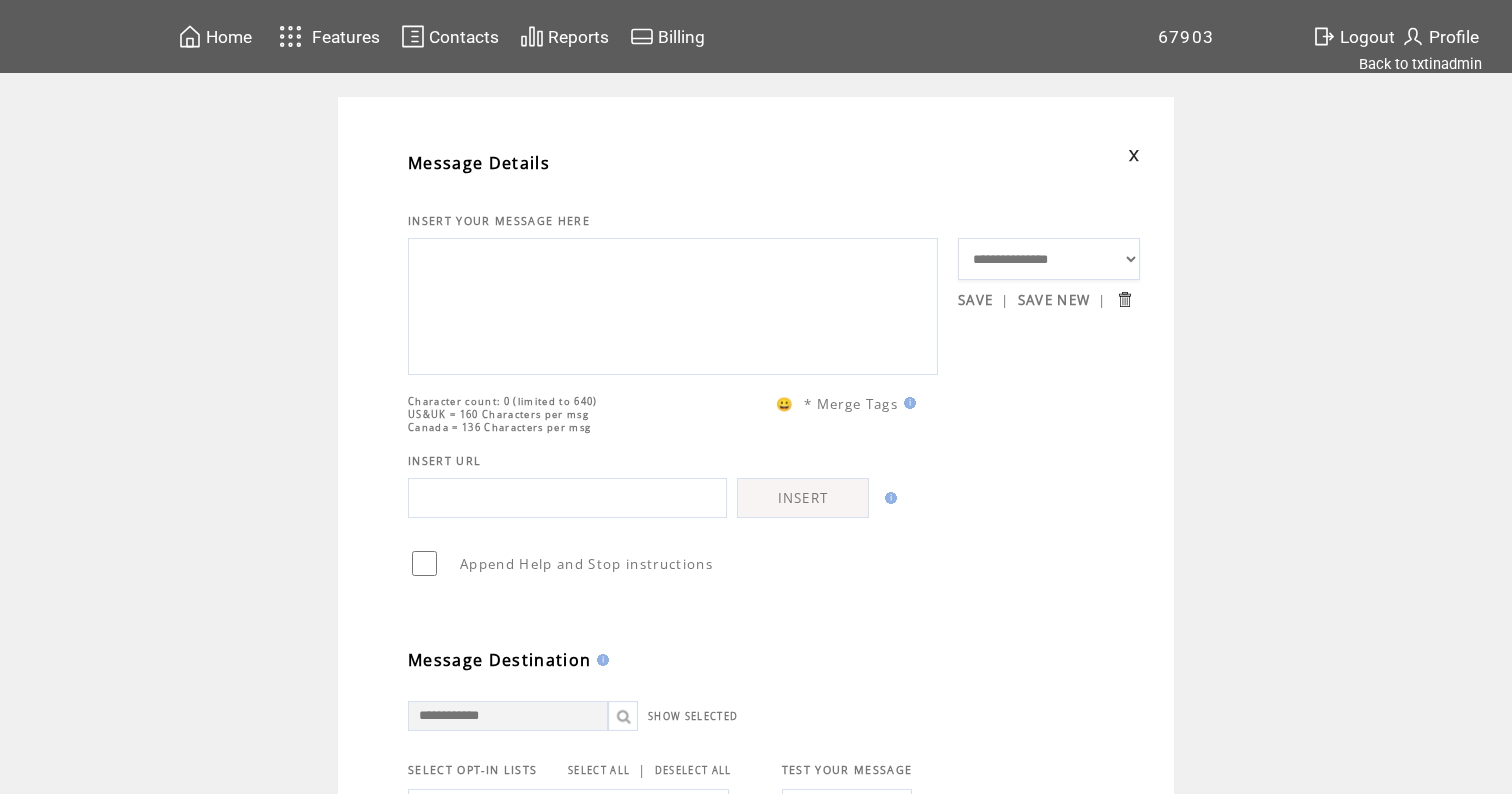 scroll, scrollTop: 0, scrollLeft: 0, axis: both 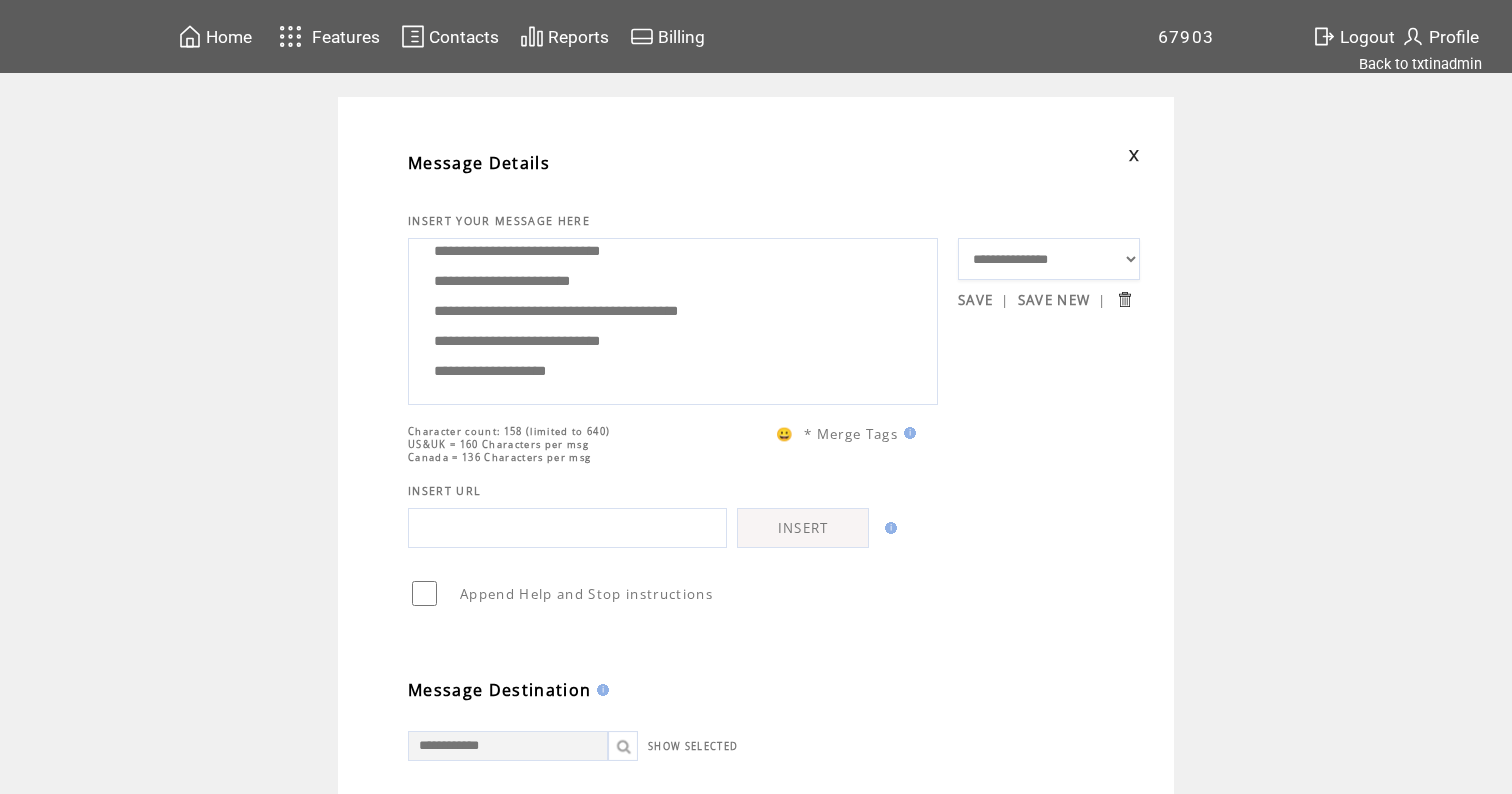 drag, startPoint x: 797, startPoint y: 301, endPoint x: 632, endPoint y: 295, distance: 165.10905 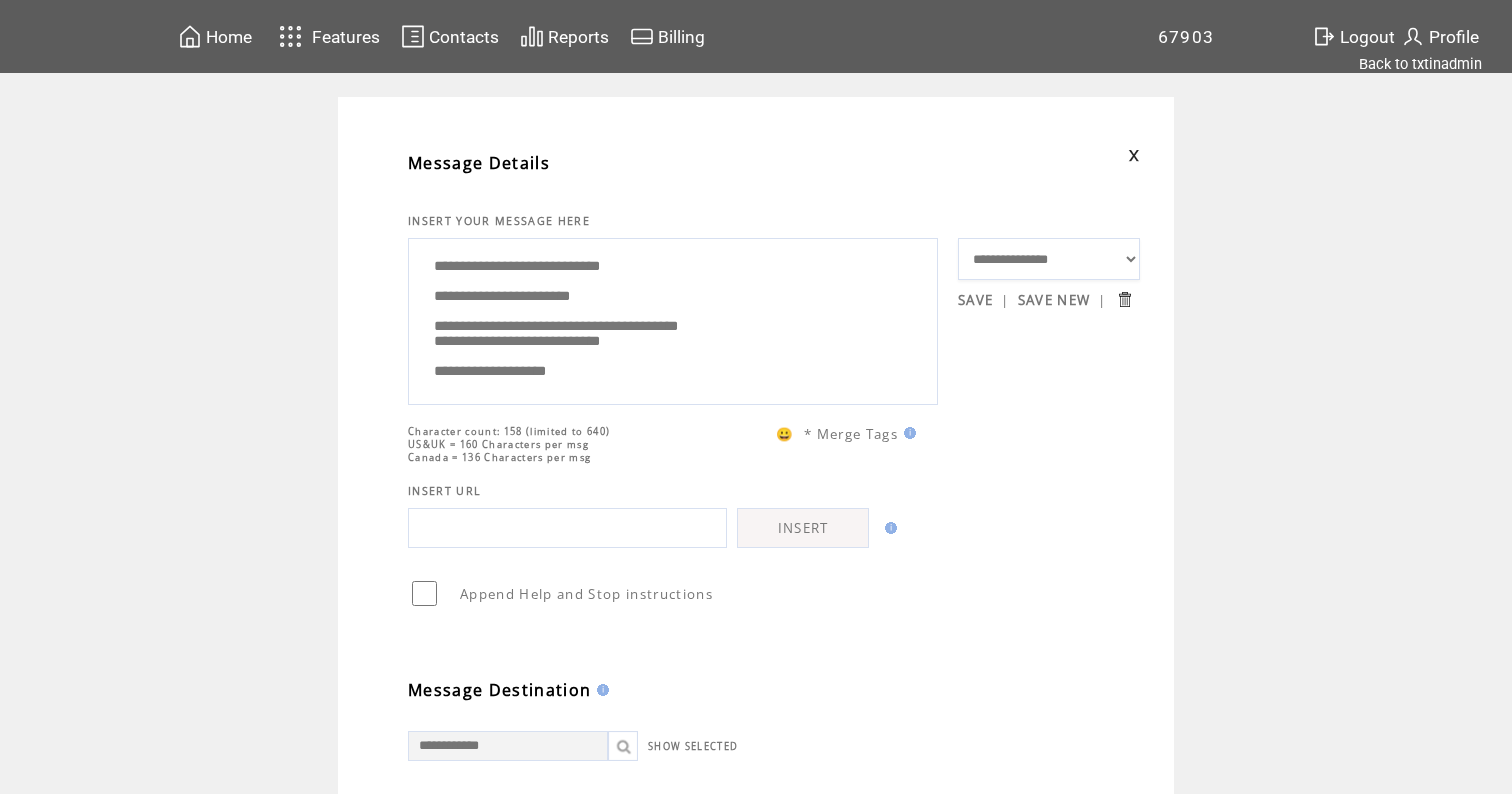 scroll, scrollTop: 80, scrollLeft: 0, axis: vertical 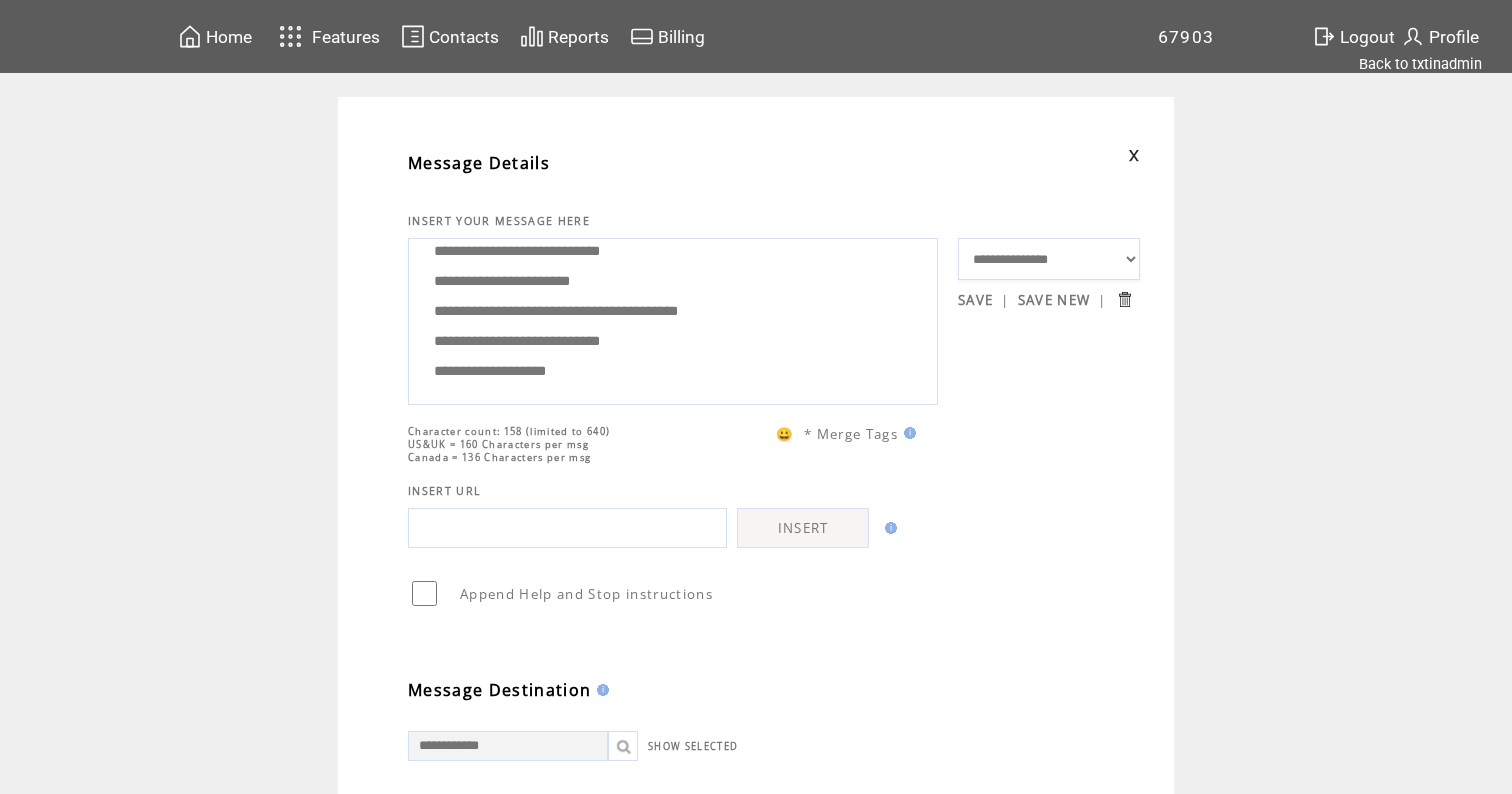 click on "**********" at bounding box center (673, 319) 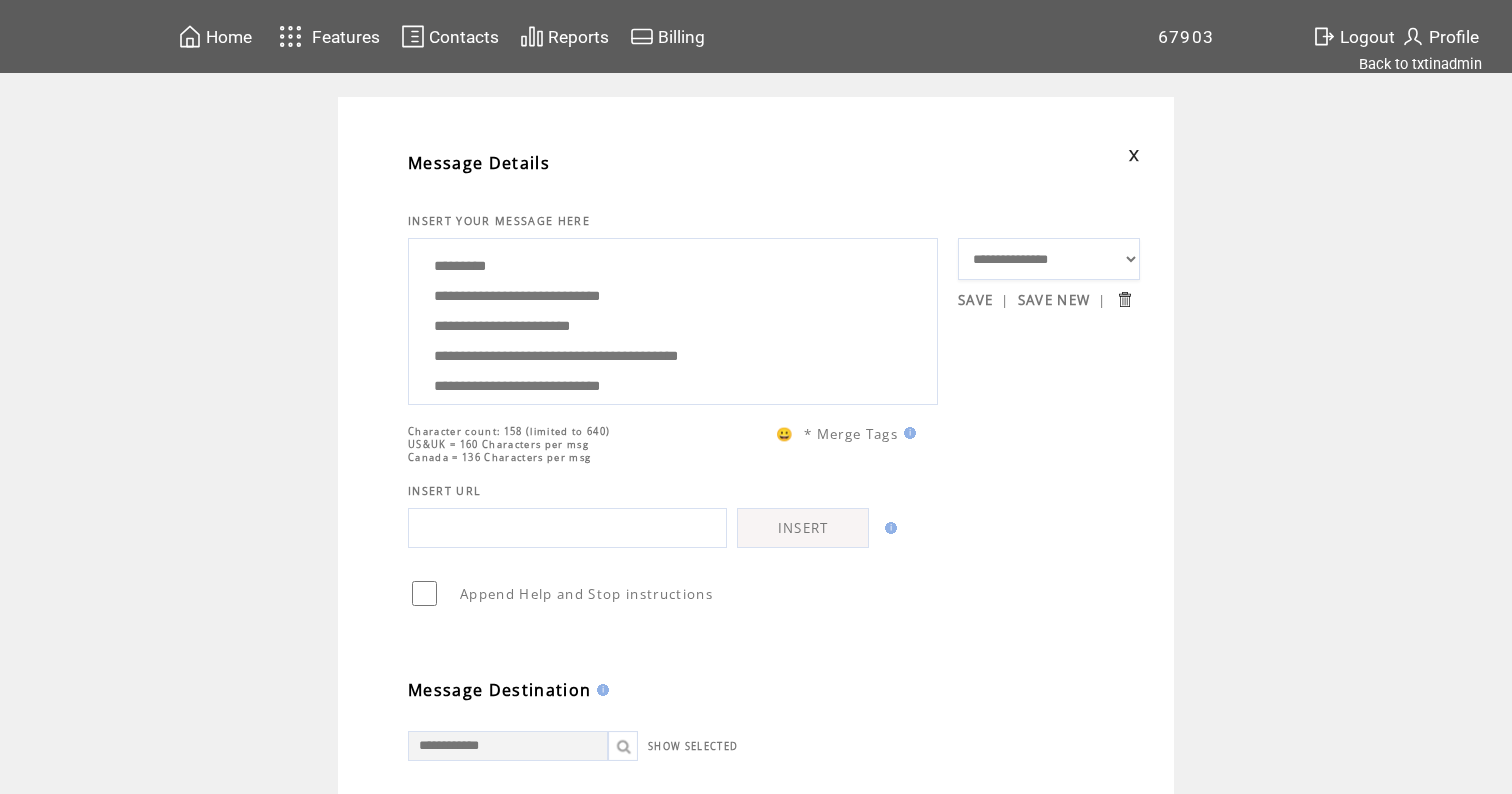 scroll, scrollTop: 0, scrollLeft: 0, axis: both 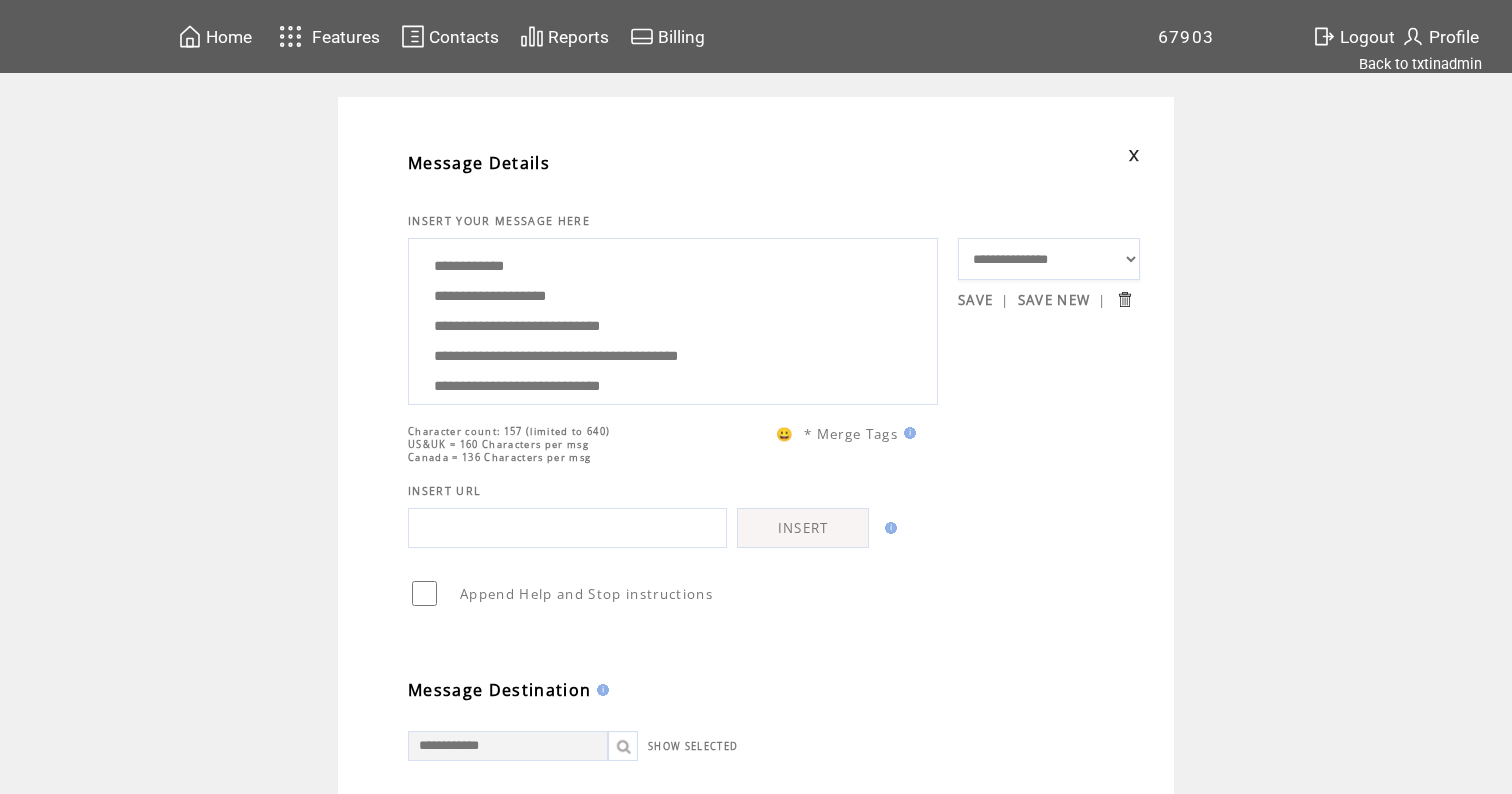click on "**********" at bounding box center [673, 319] 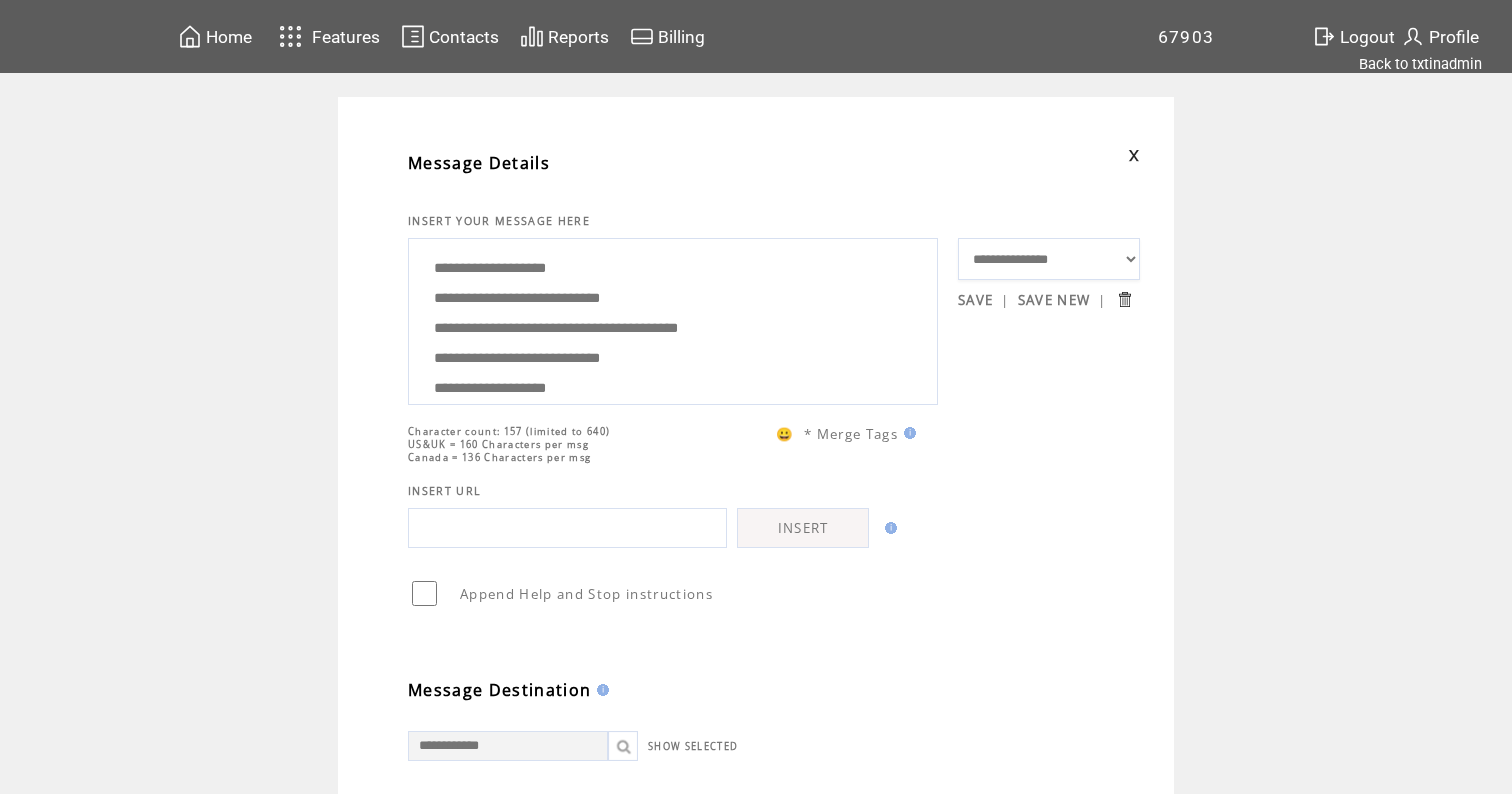 scroll, scrollTop: 17, scrollLeft: 0, axis: vertical 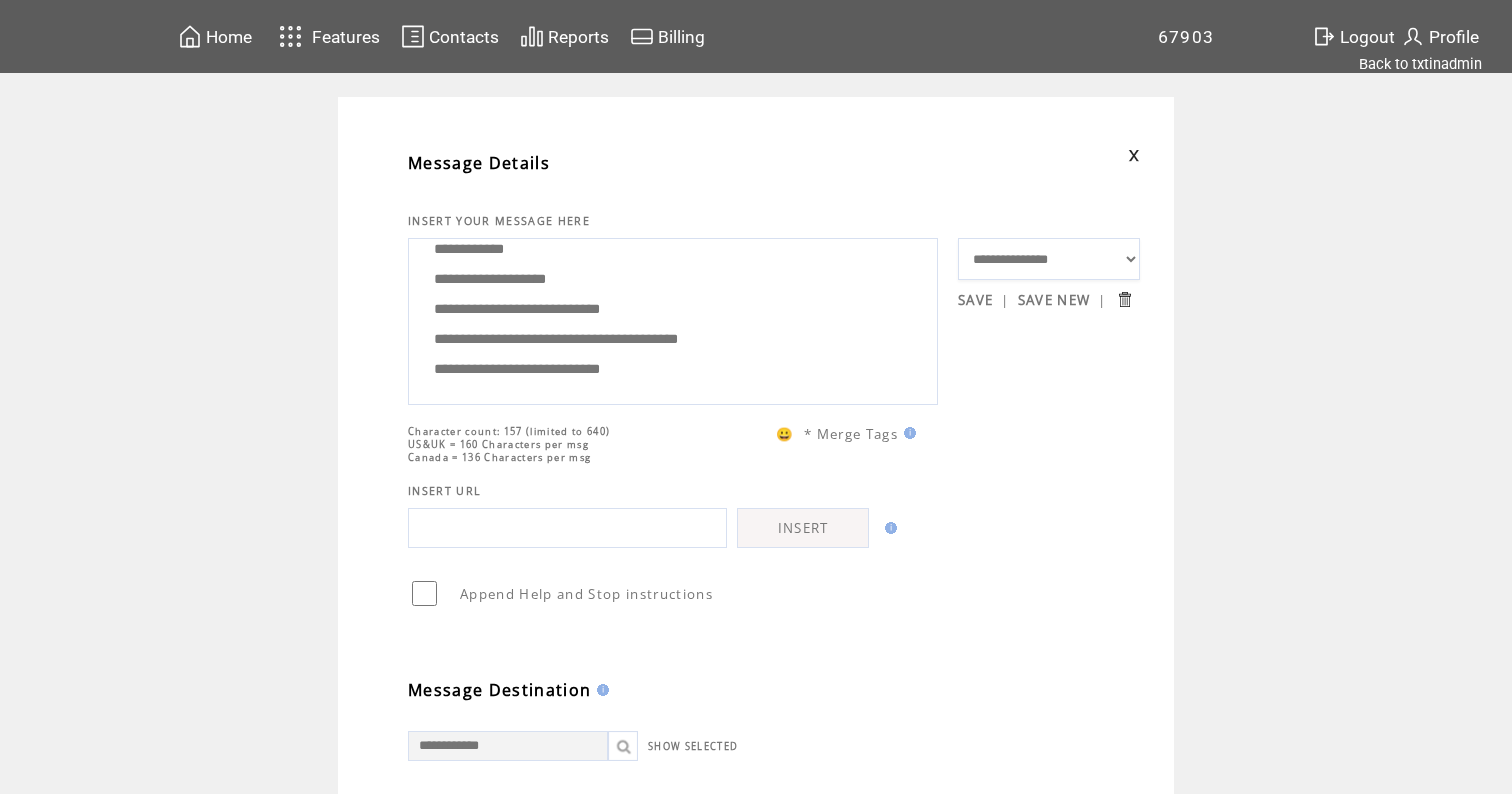 click on "**********" at bounding box center (673, 319) 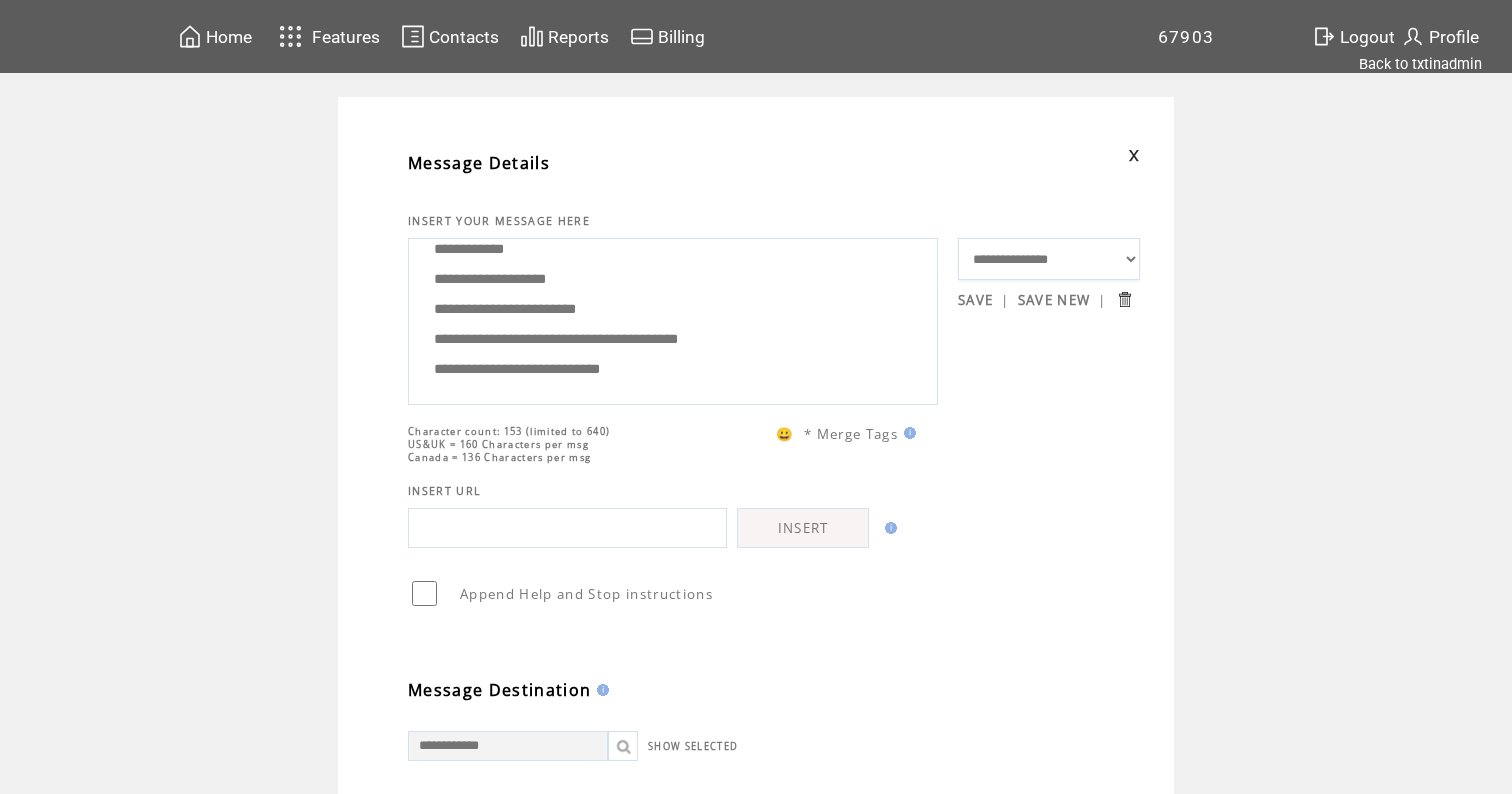 click on "**********" at bounding box center [673, 319] 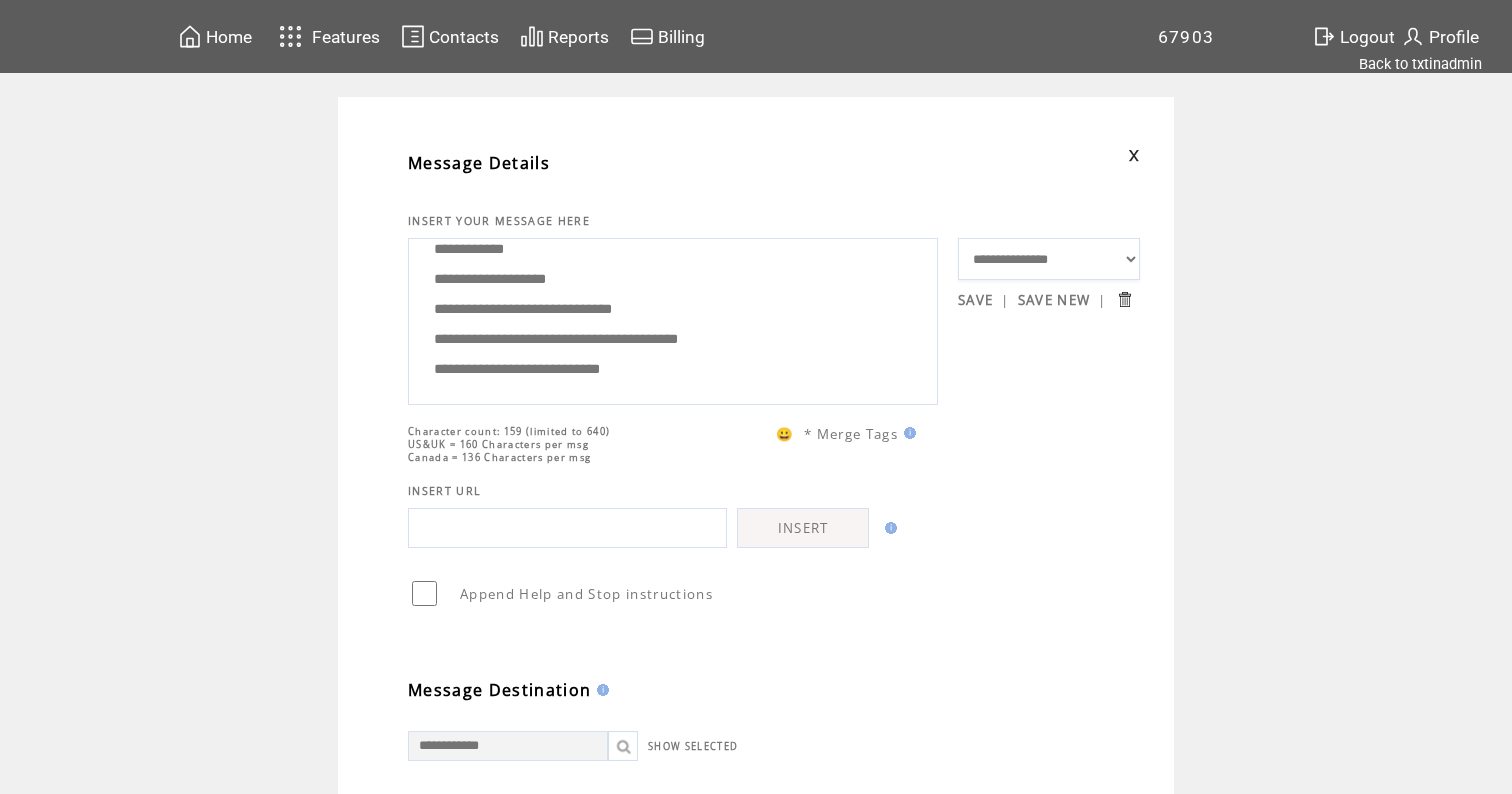 click on "**********" at bounding box center [673, 319] 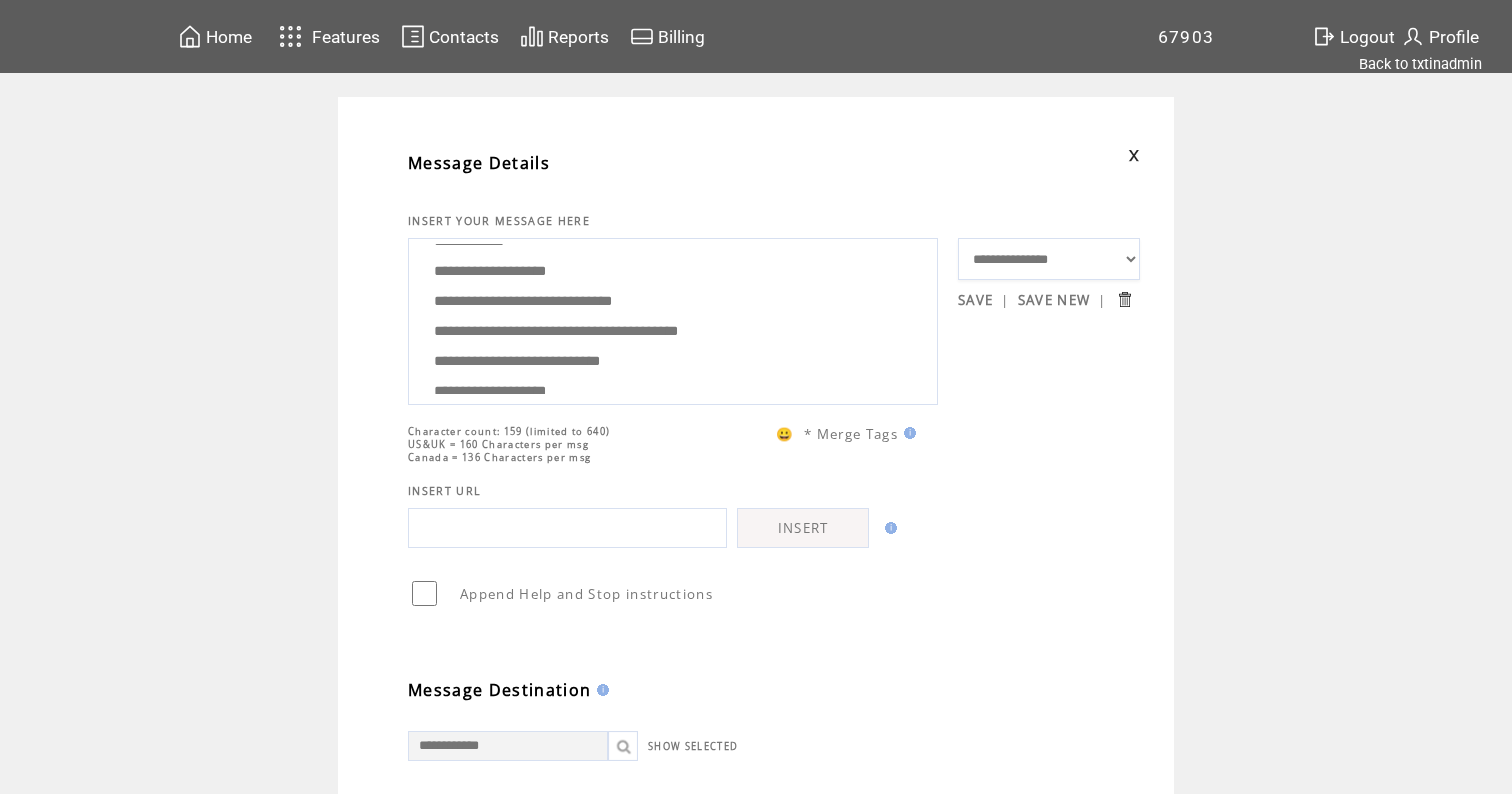 scroll, scrollTop: 0, scrollLeft: 0, axis: both 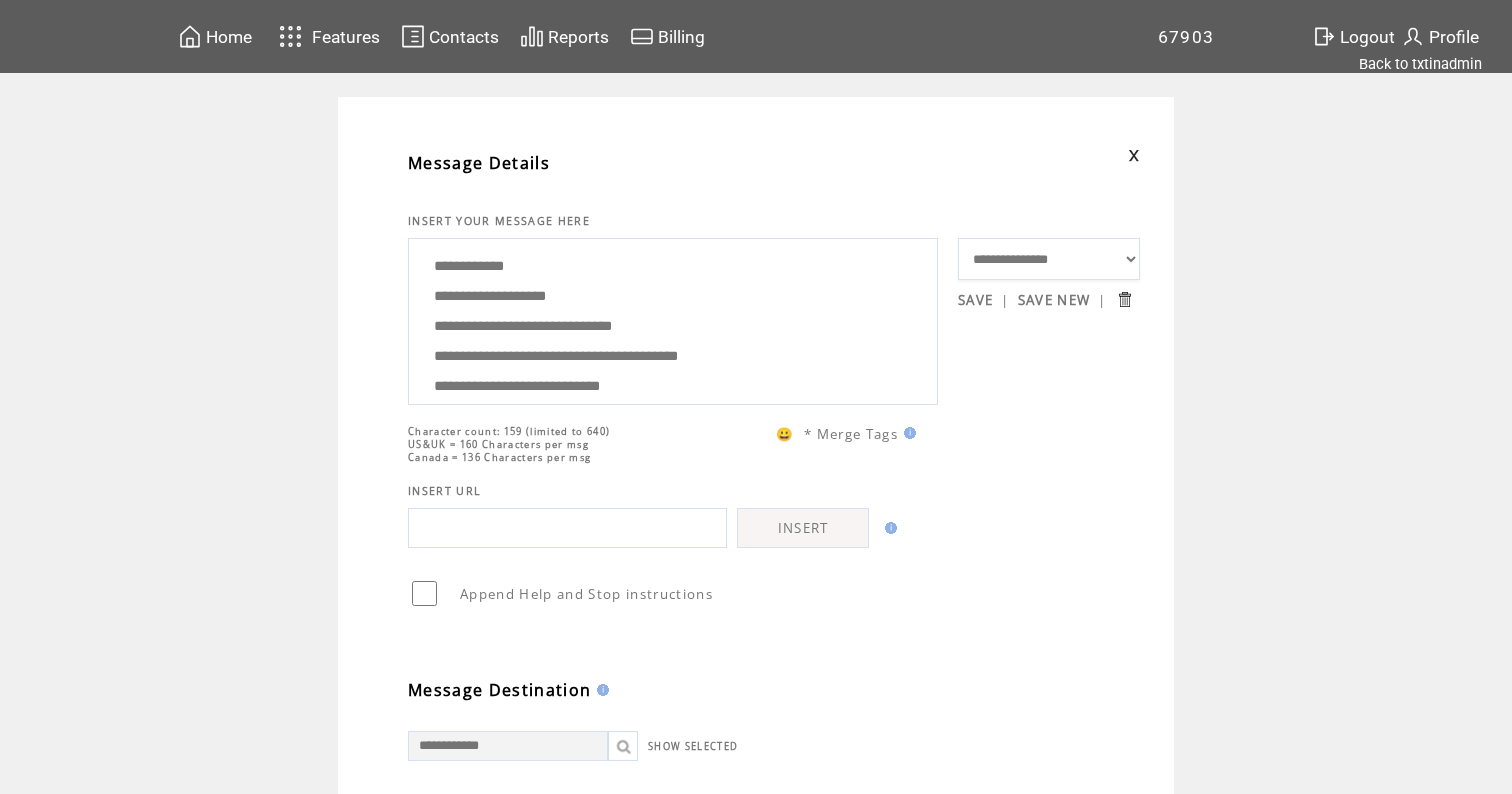 drag, startPoint x: 609, startPoint y: 375, endPoint x: 567, endPoint y: 186, distance: 193.61043 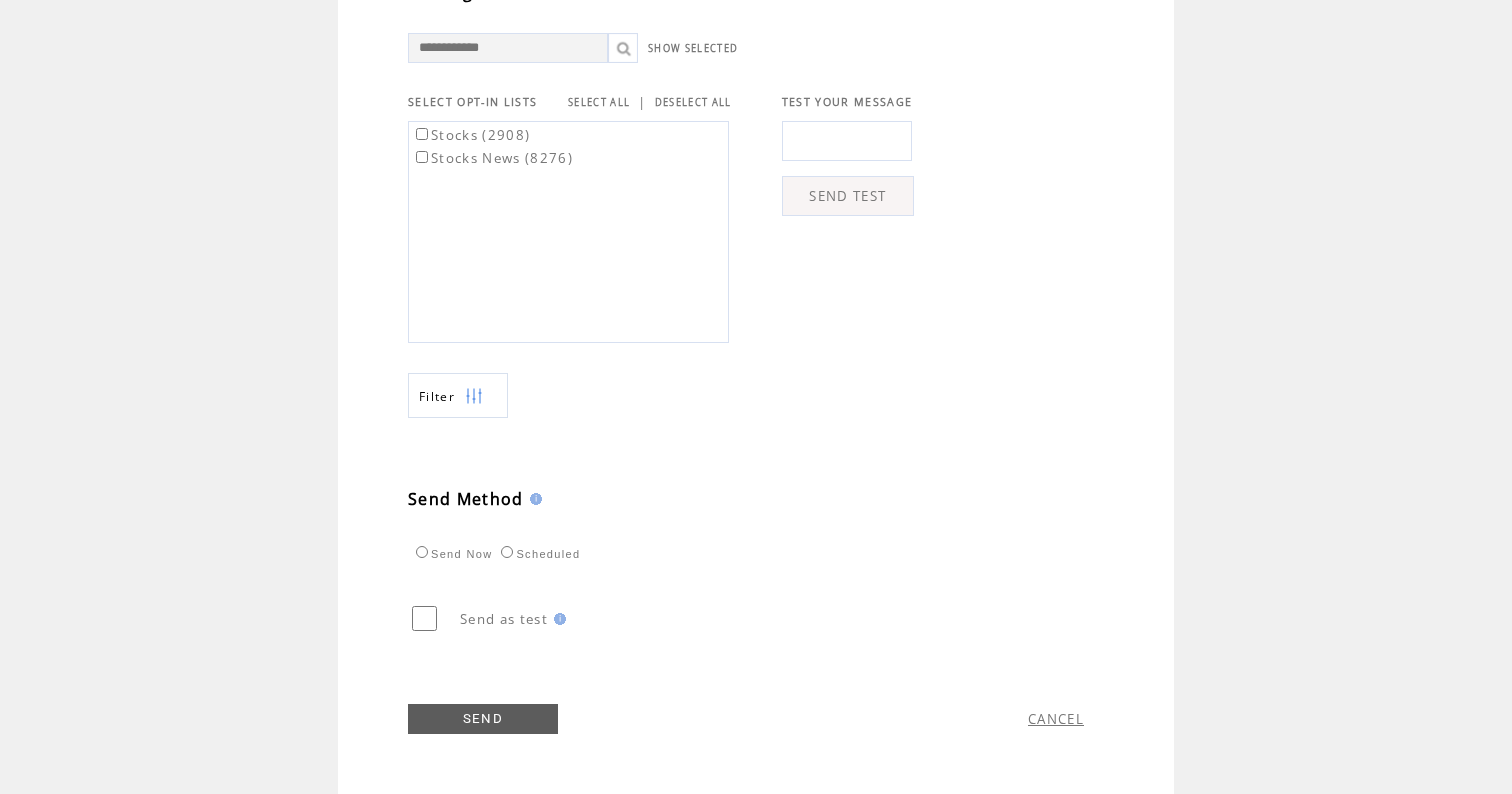 scroll, scrollTop: 709, scrollLeft: 0, axis: vertical 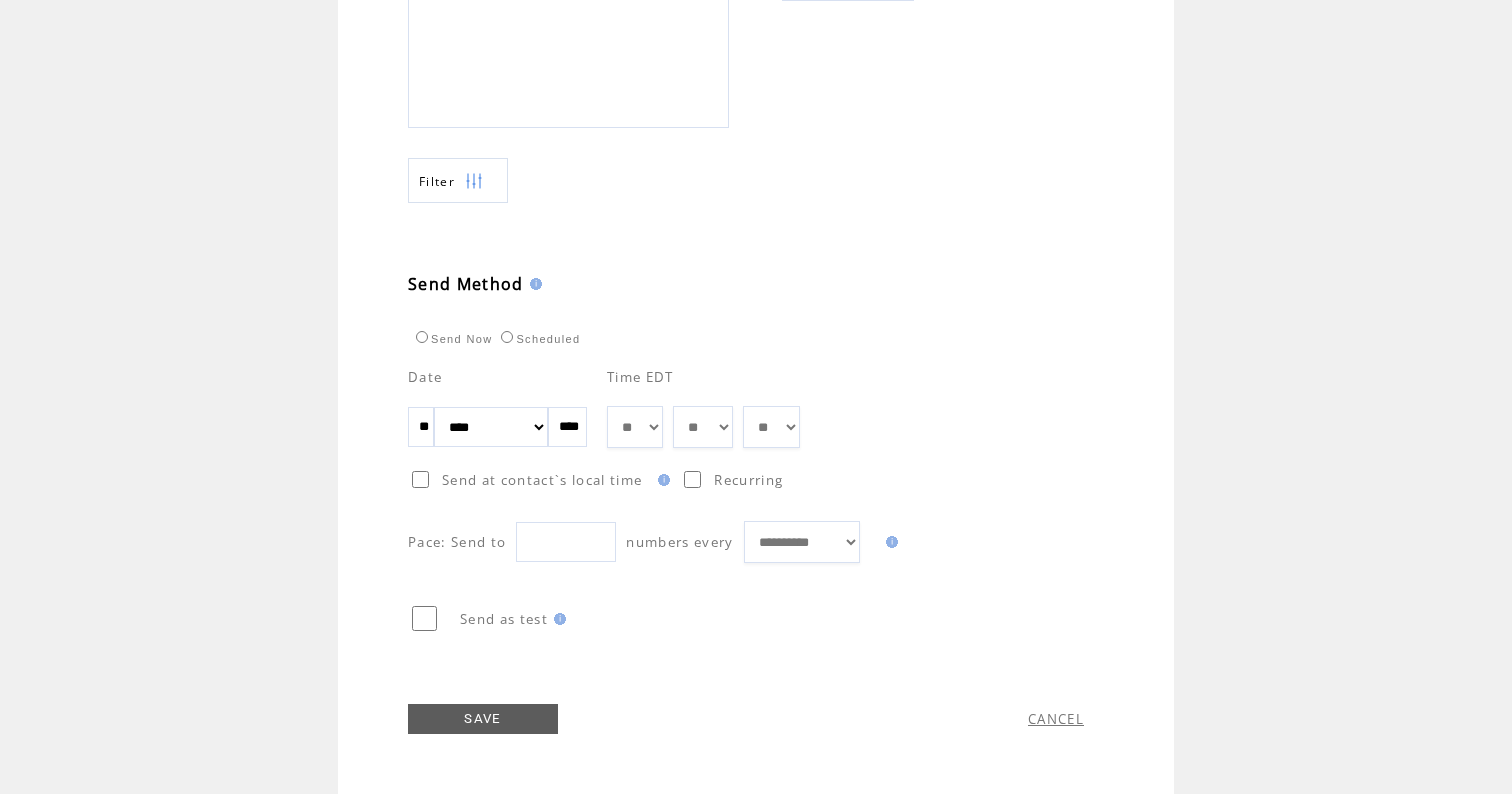 select on "*" 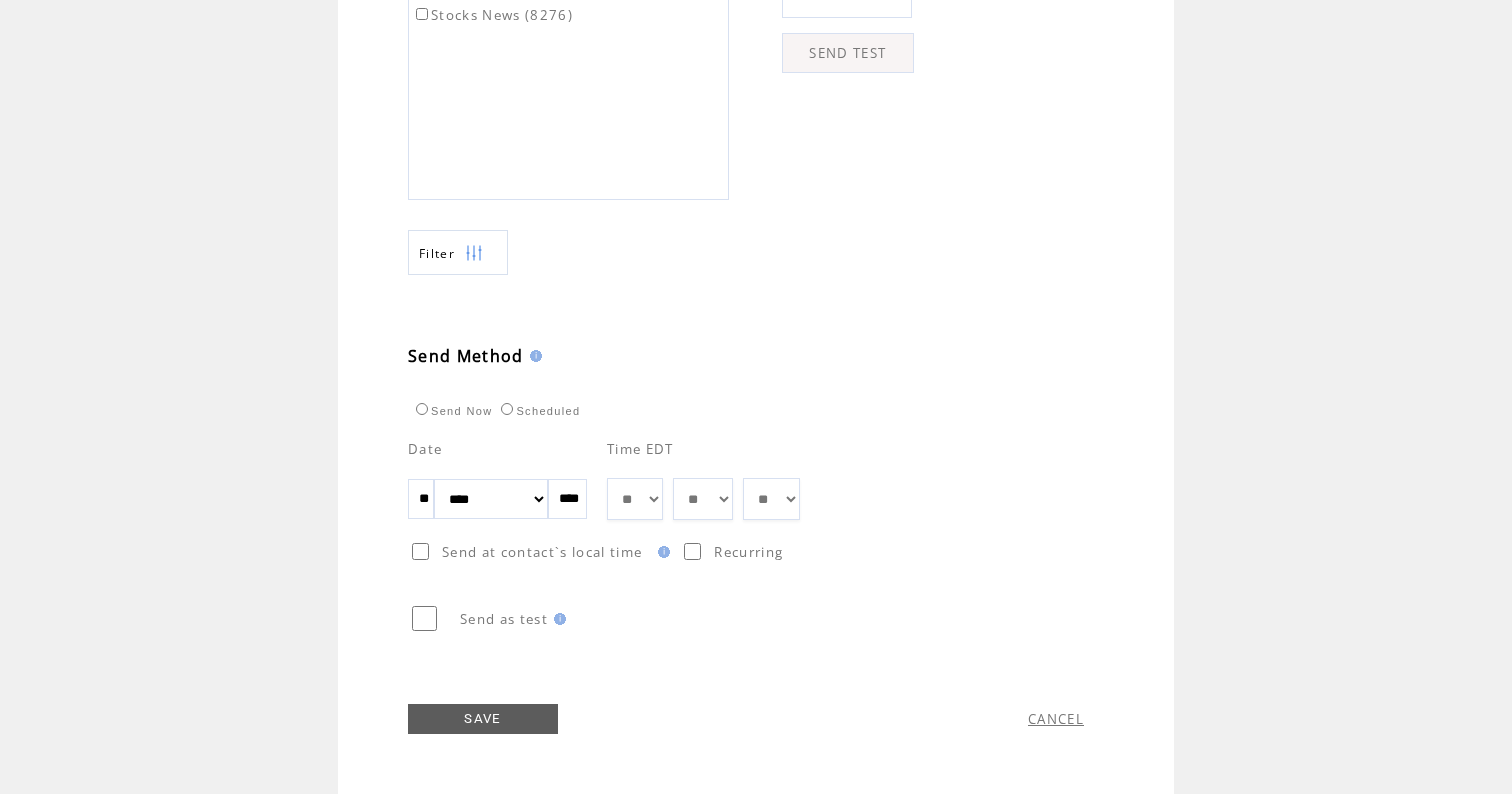 click on "Send Now 		  Scheduled" at bounding box center [683, 393] 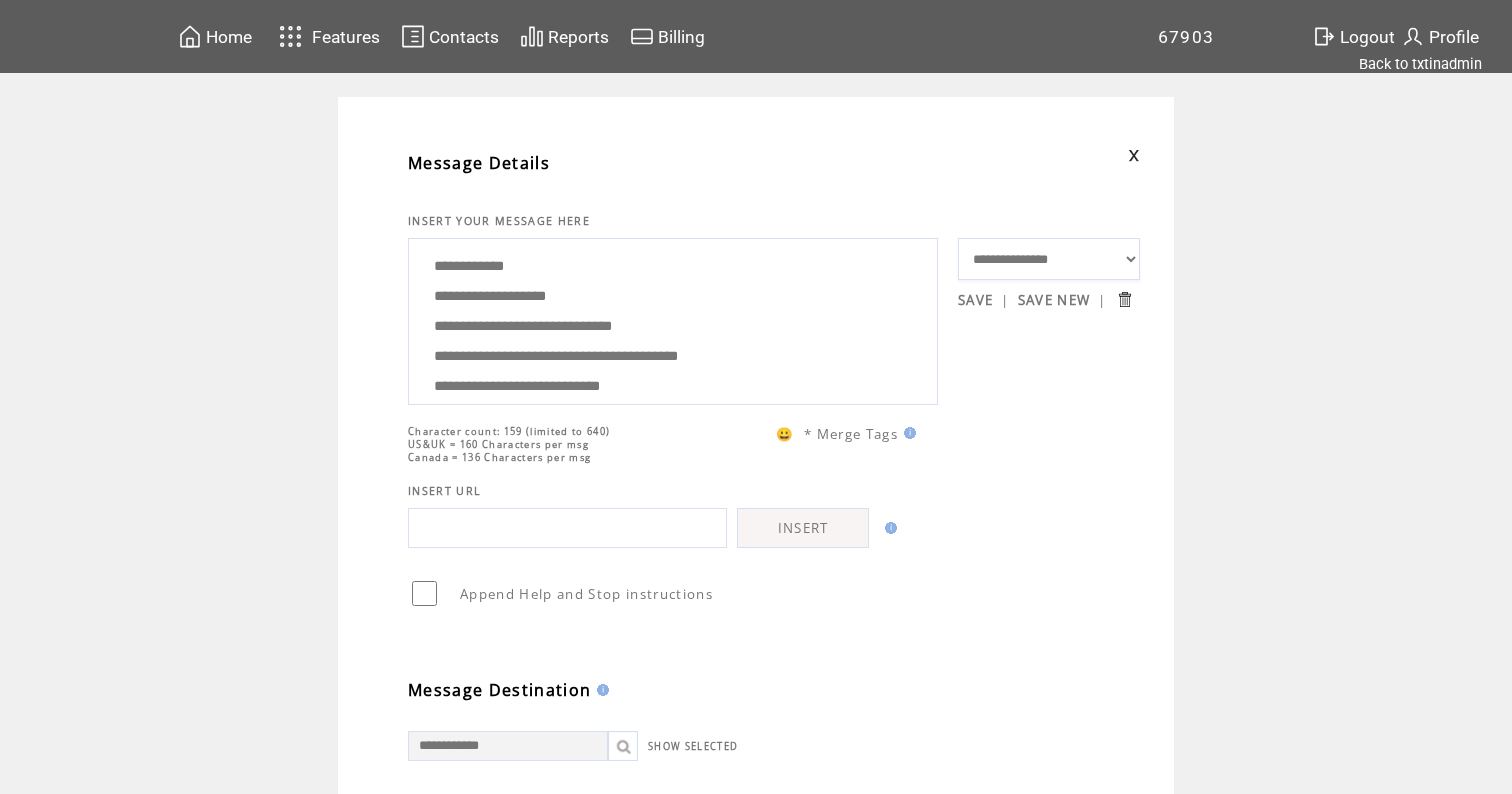 scroll, scrollTop: -2, scrollLeft: 0, axis: vertical 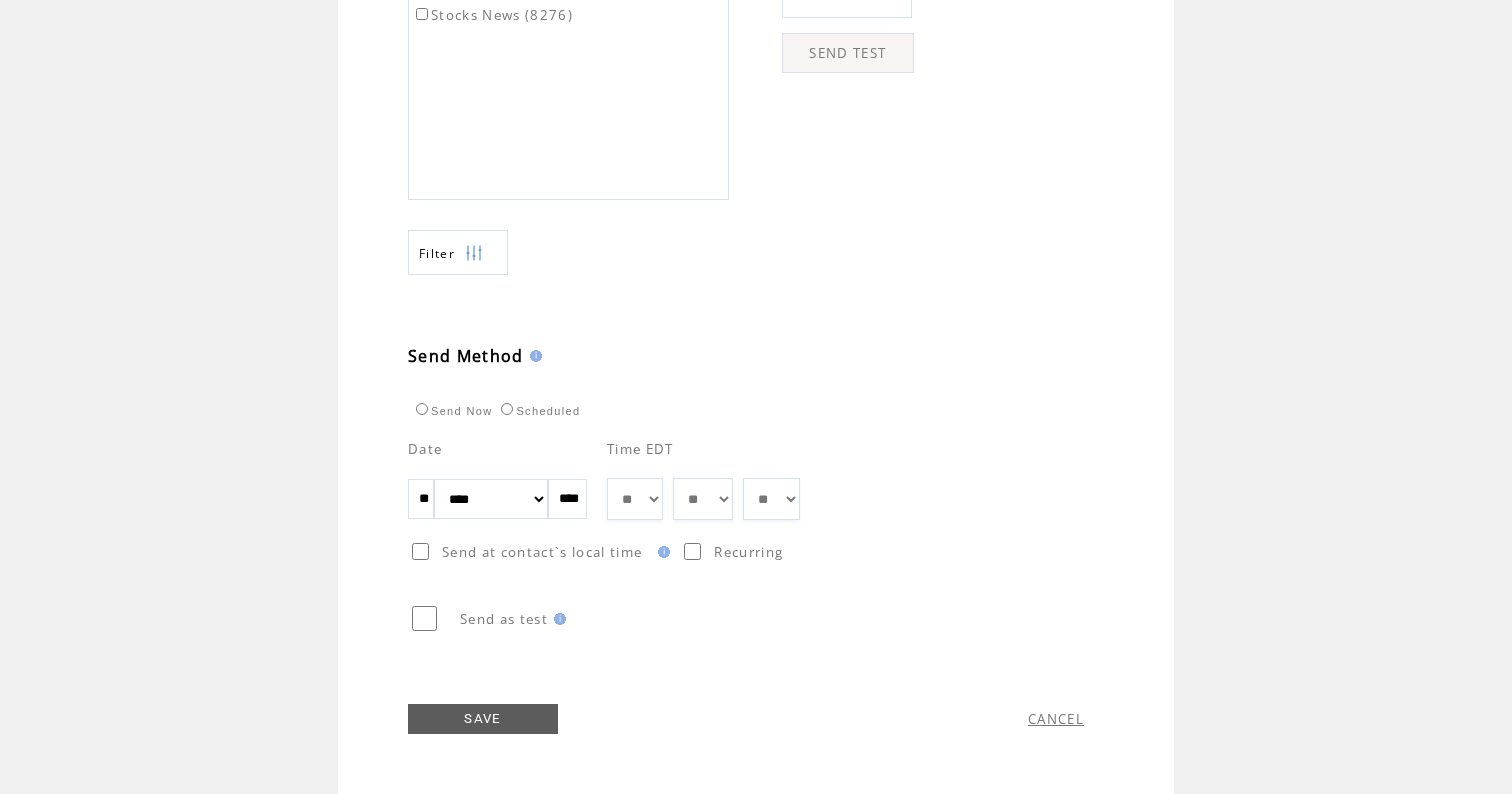 click on "SAVE" at bounding box center [483, 719] 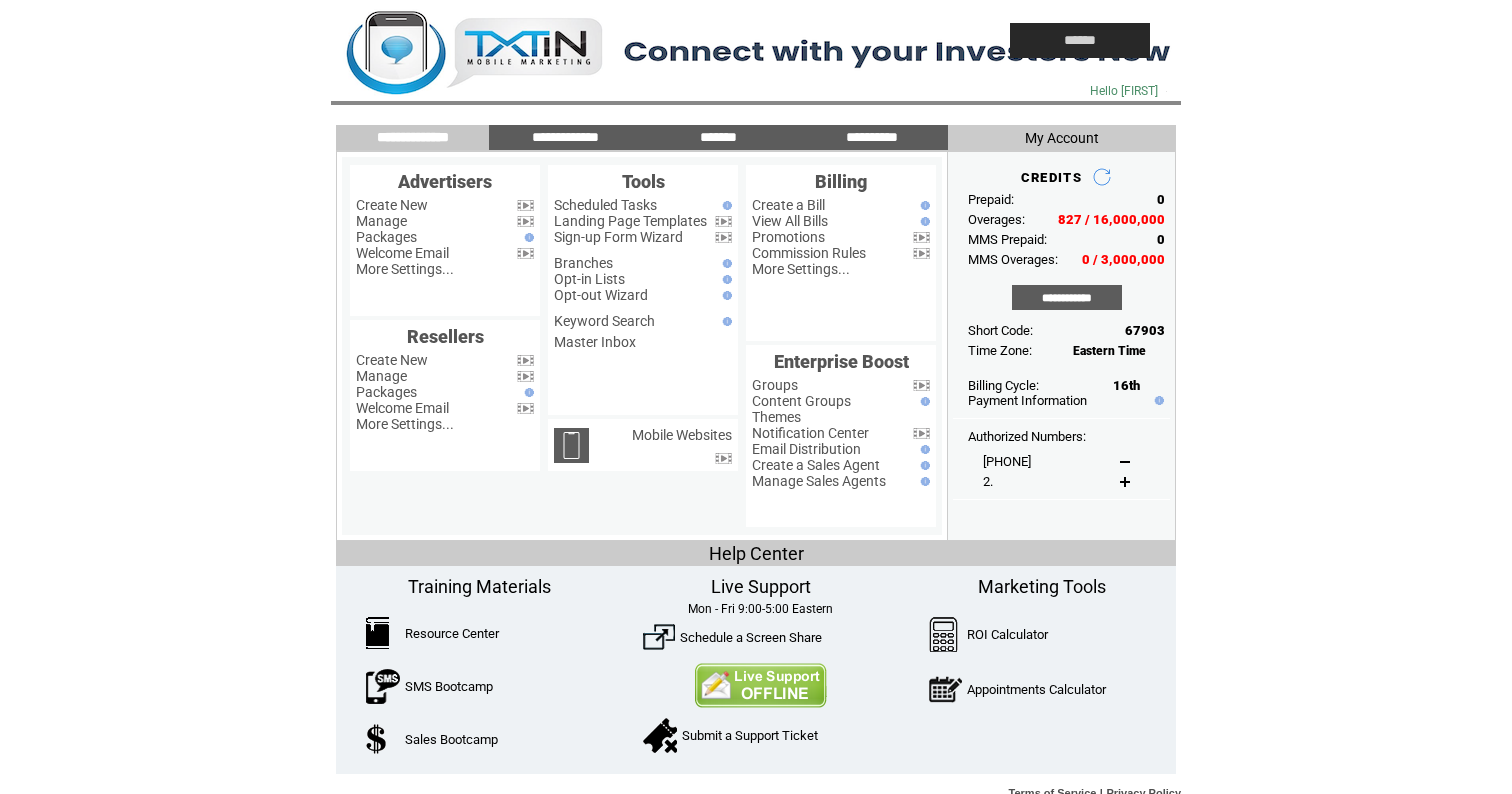 scroll, scrollTop: 0, scrollLeft: 0, axis: both 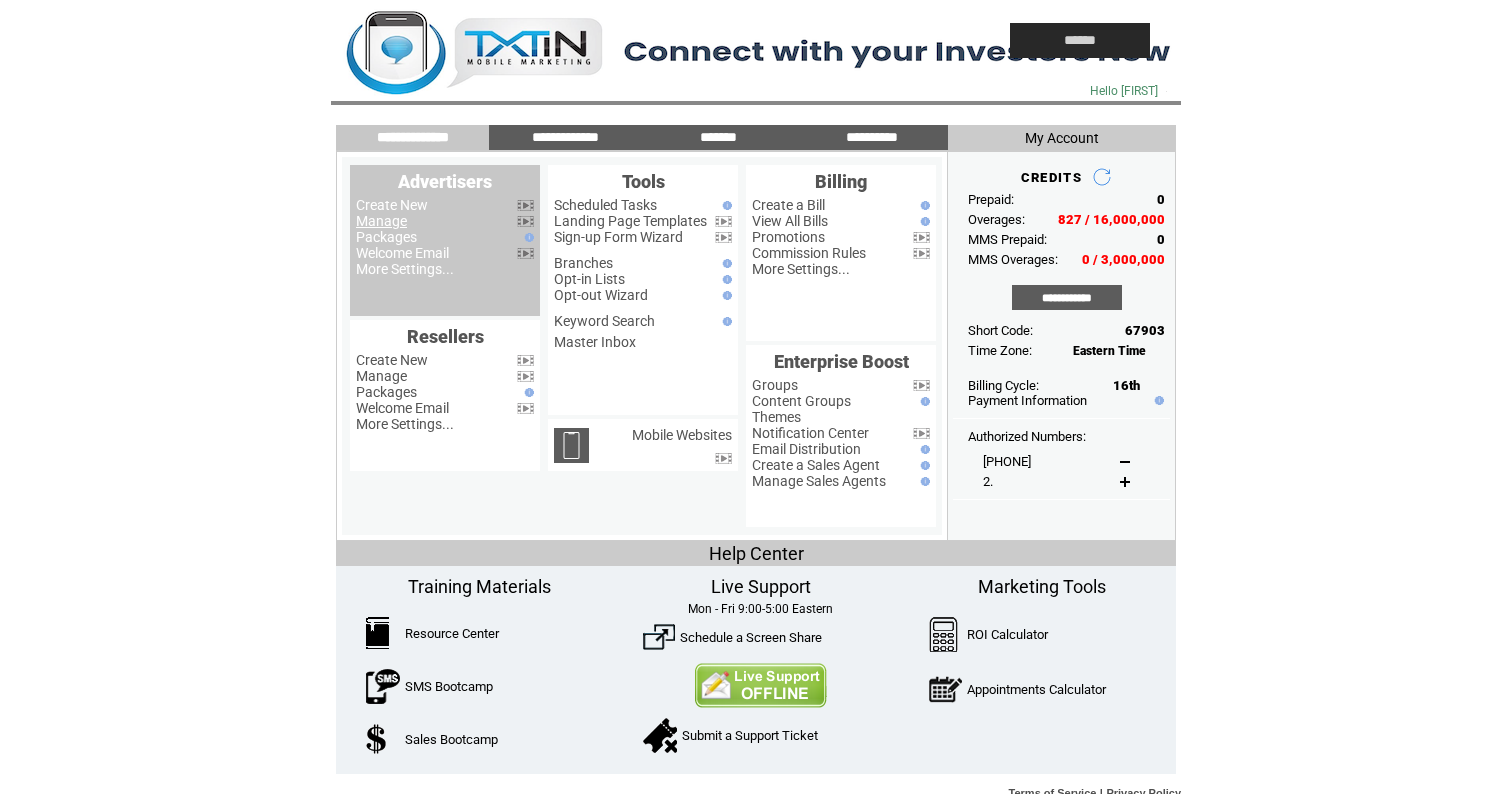 click on "Manage" at bounding box center (381, 221) 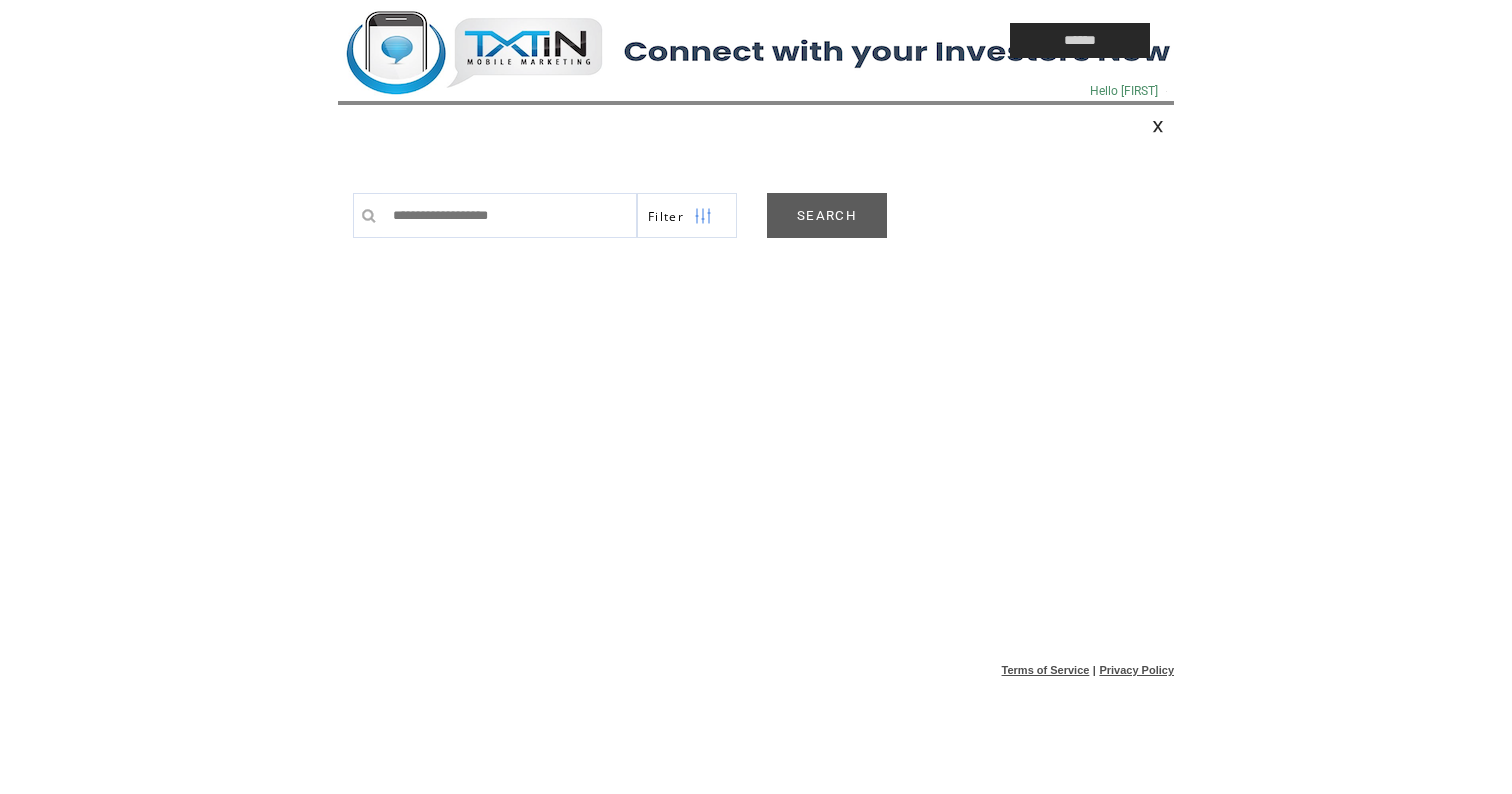 scroll, scrollTop: 0, scrollLeft: 0, axis: both 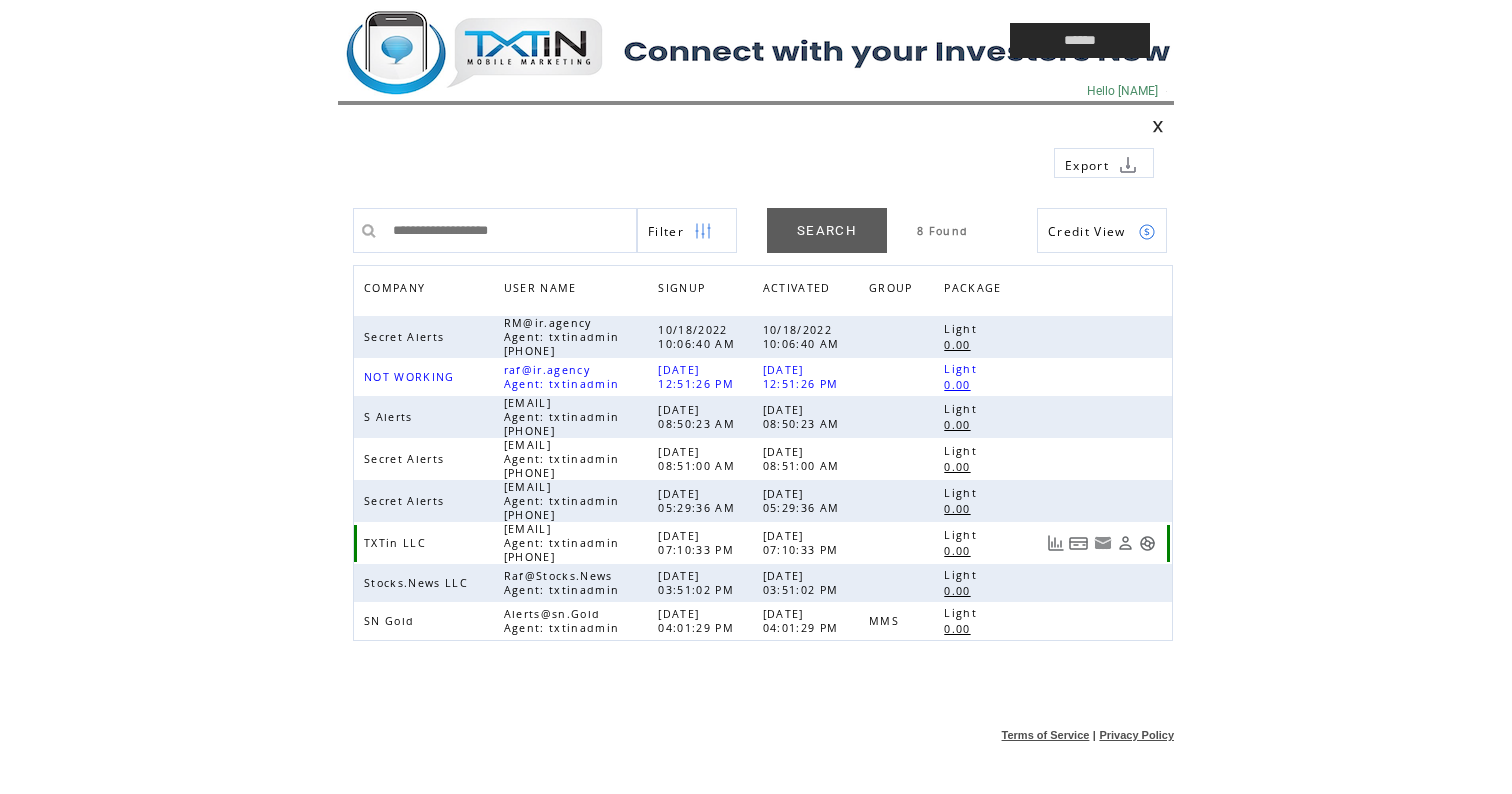 click at bounding box center (1147, 543) 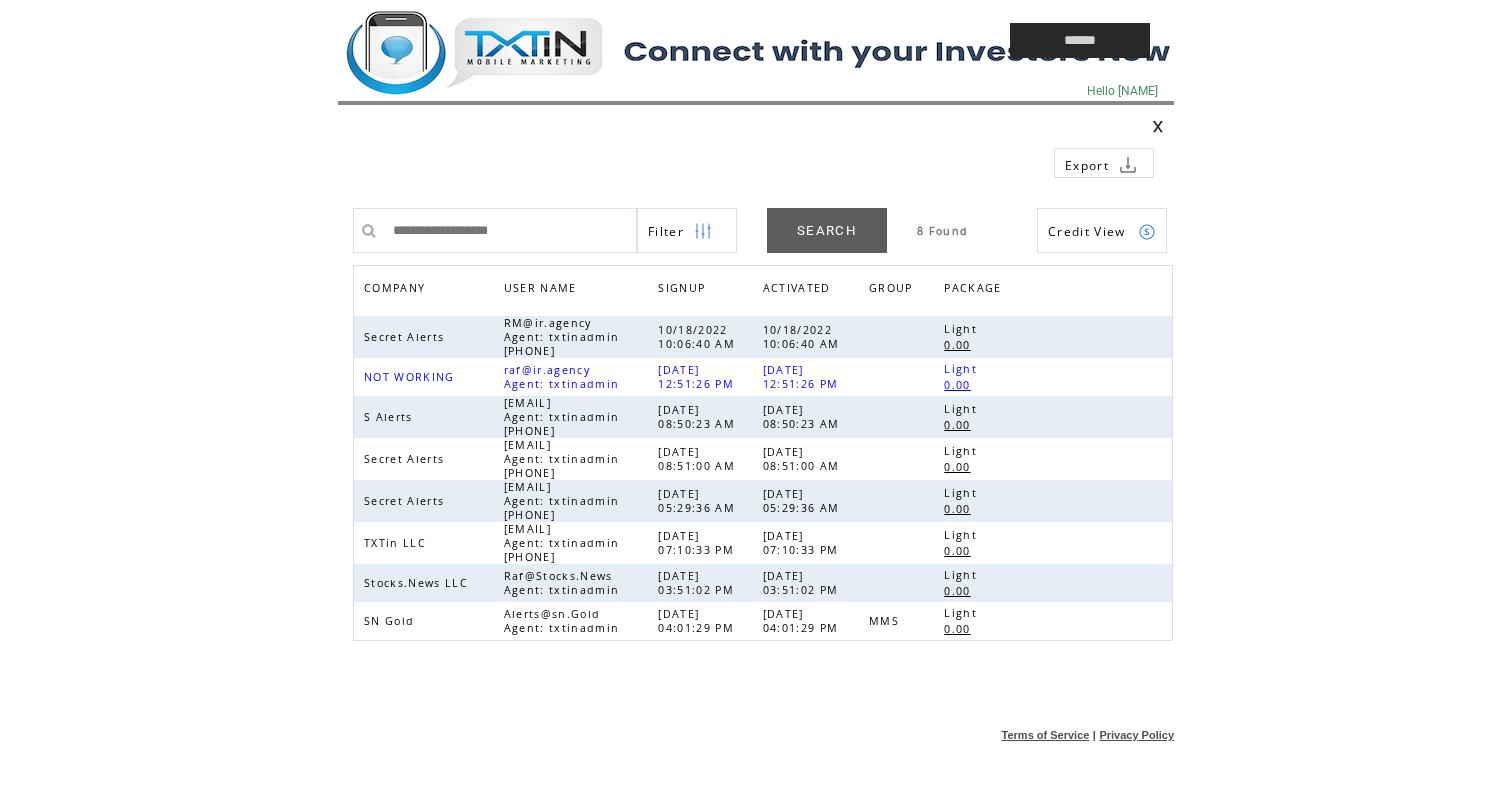 click at bounding box center (628, 40) 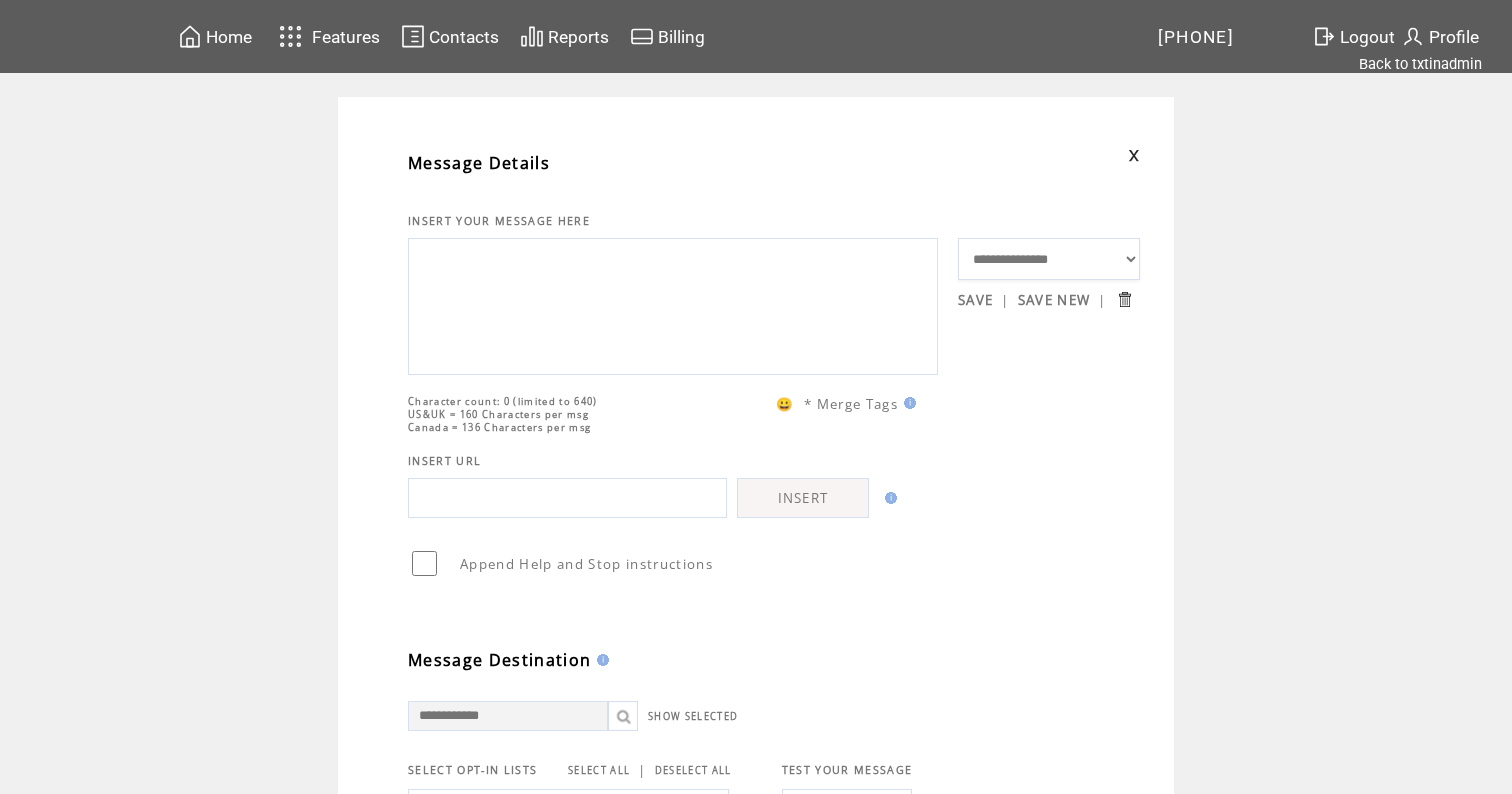 scroll, scrollTop: 0, scrollLeft: 0, axis: both 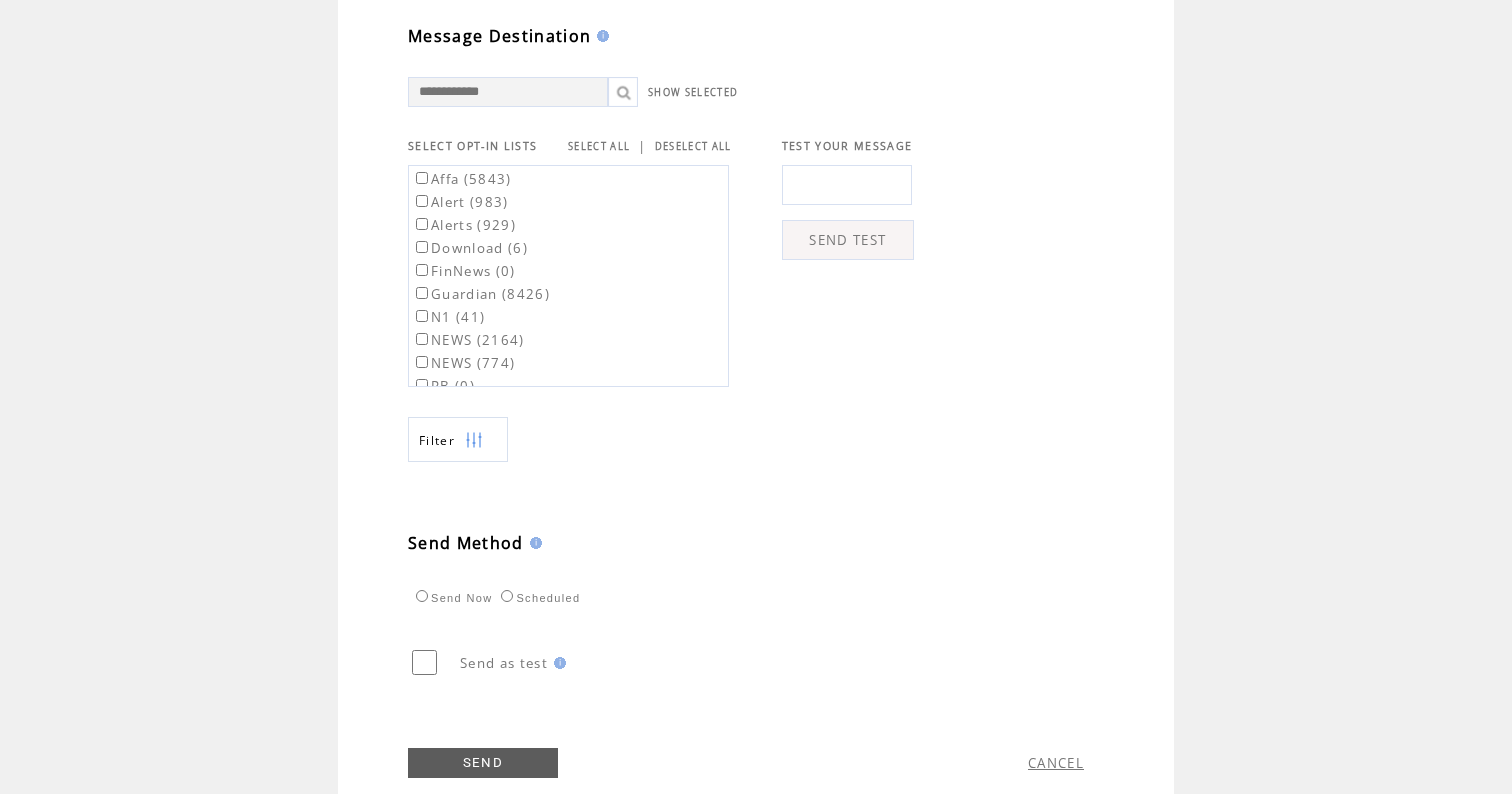 type on "**********" 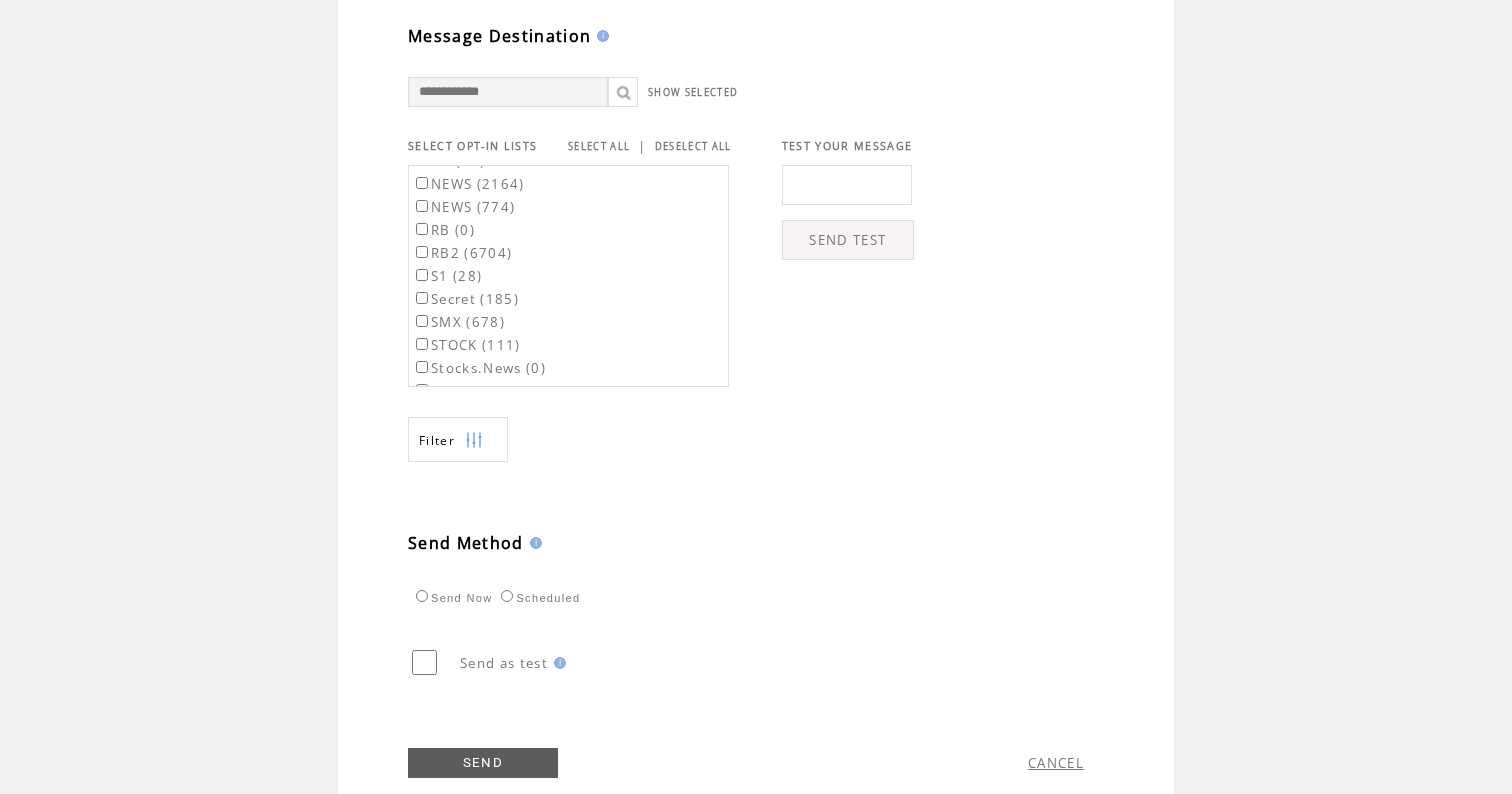 scroll, scrollTop: 161, scrollLeft: 0, axis: vertical 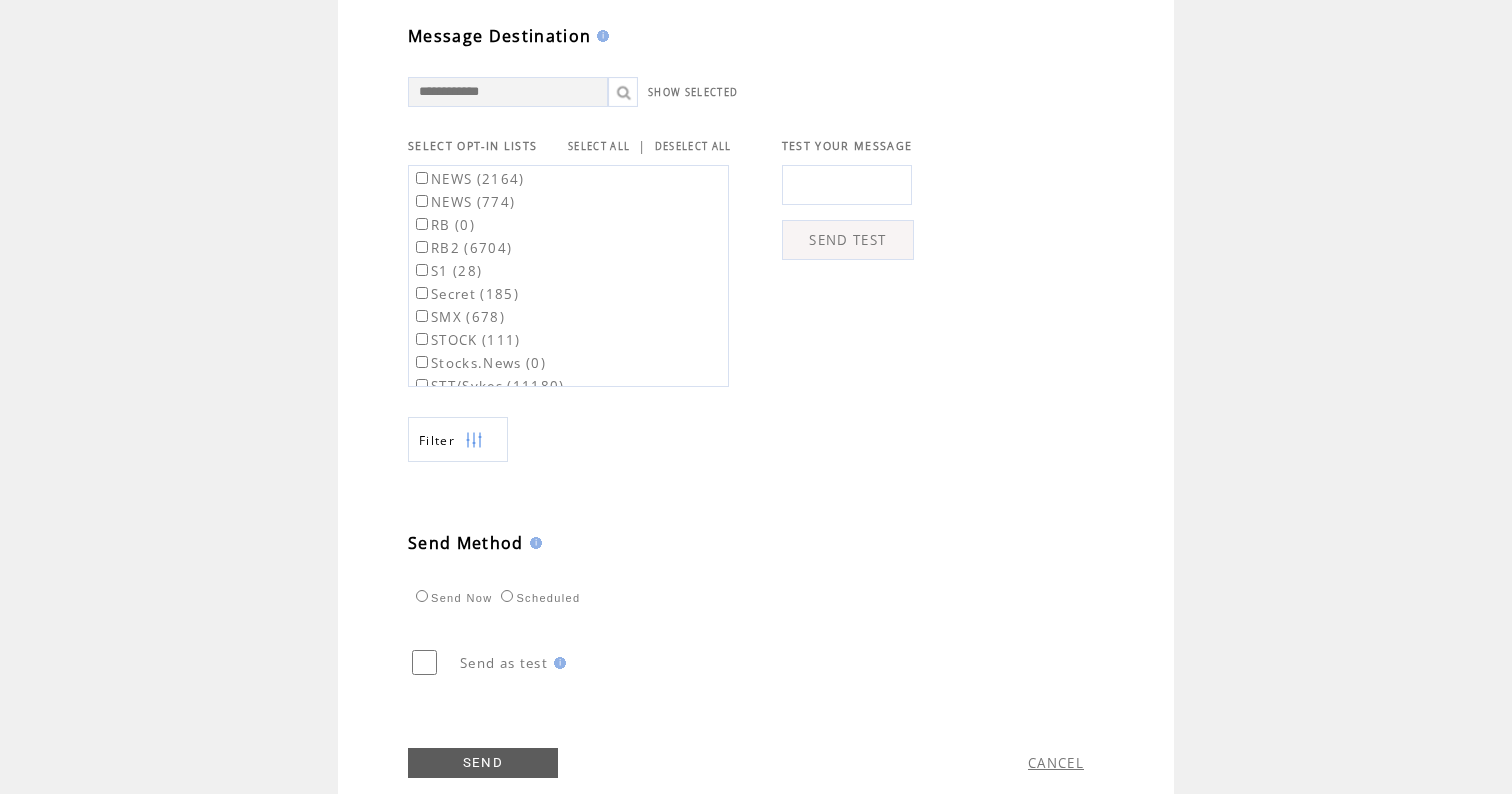click on "RB2 (6704)" at bounding box center [462, 248] 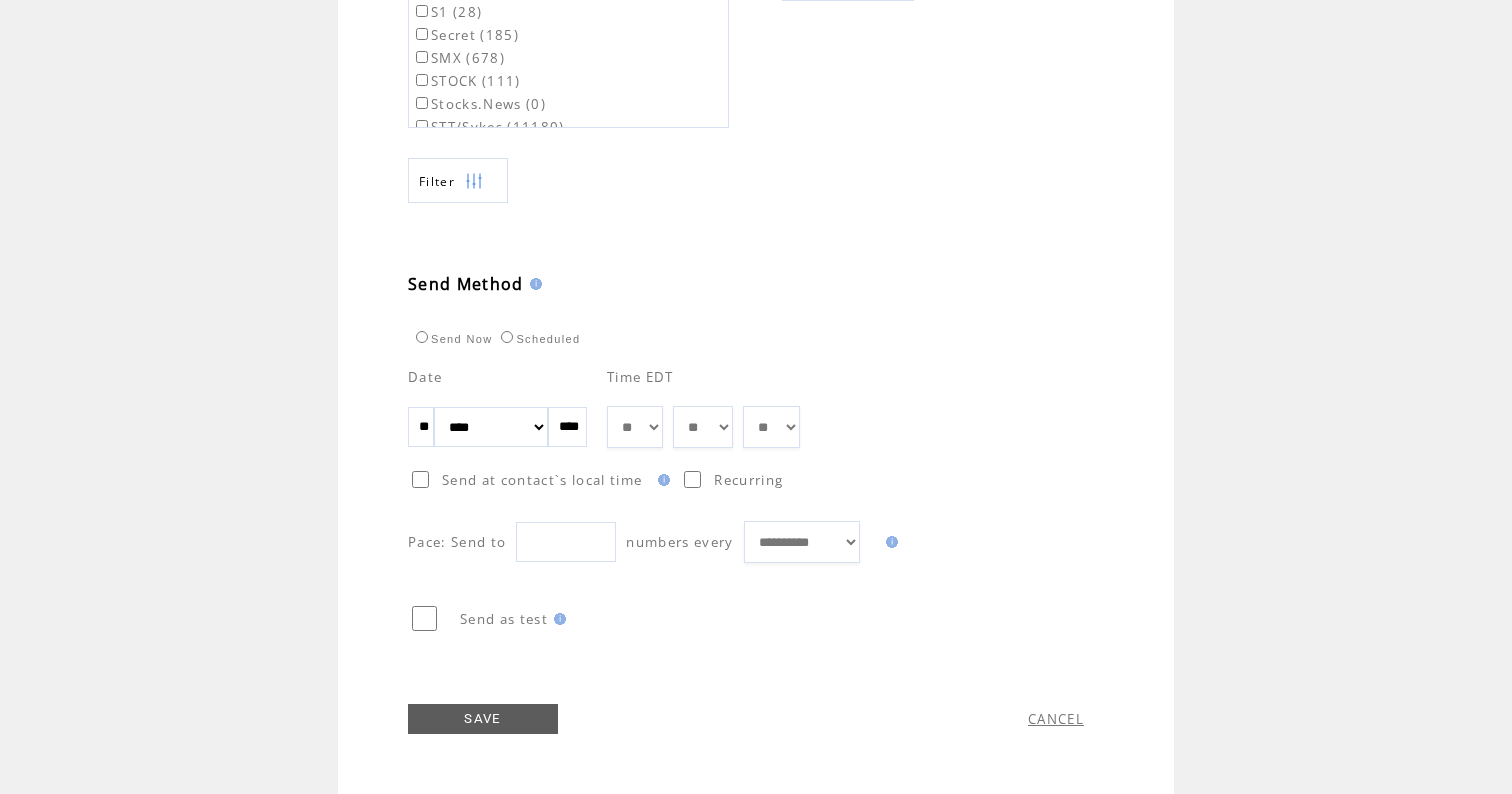scroll, scrollTop: 924, scrollLeft: 0, axis: vertical 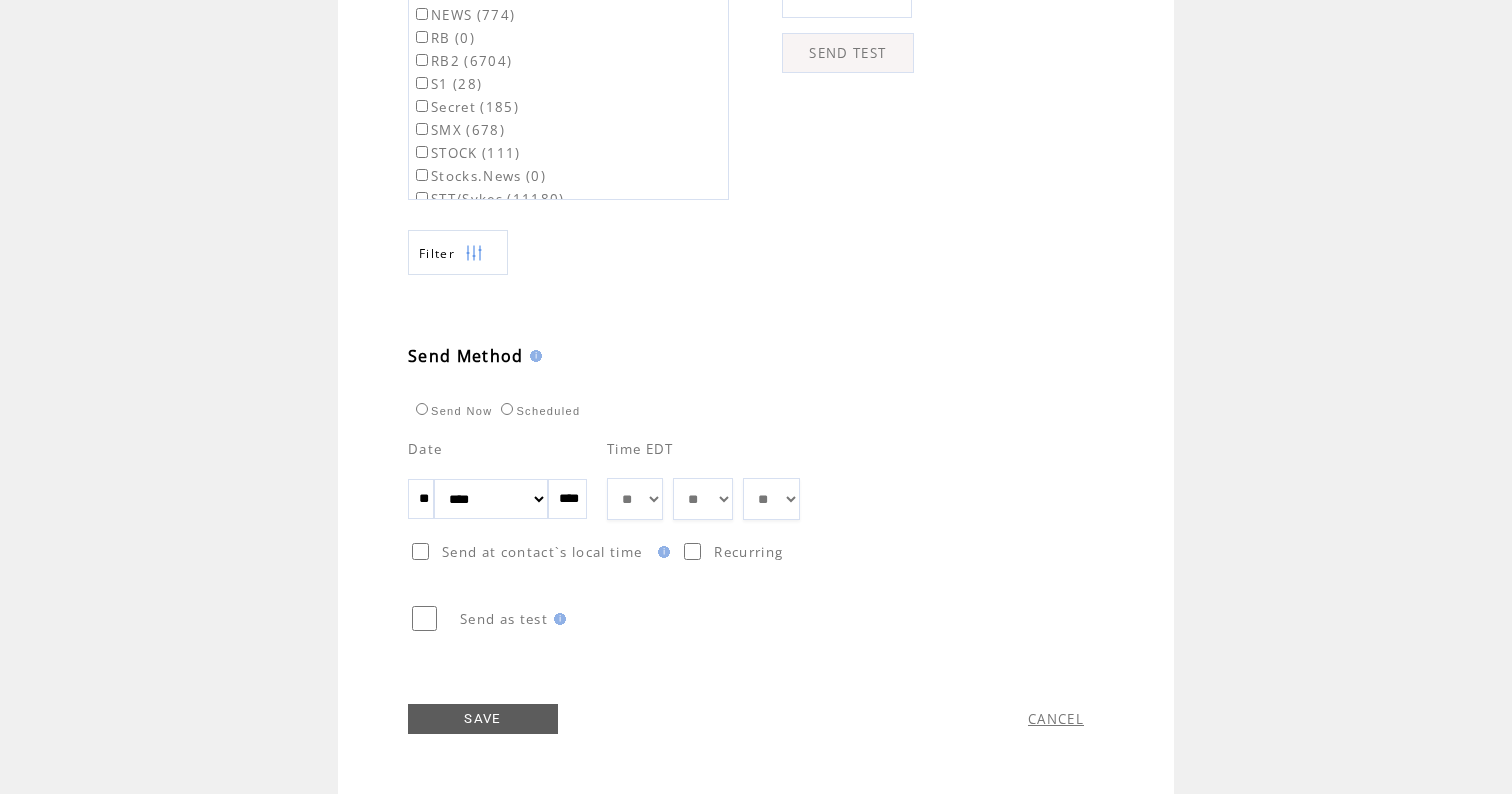 click on "**********" at bounding box center (774, 491) 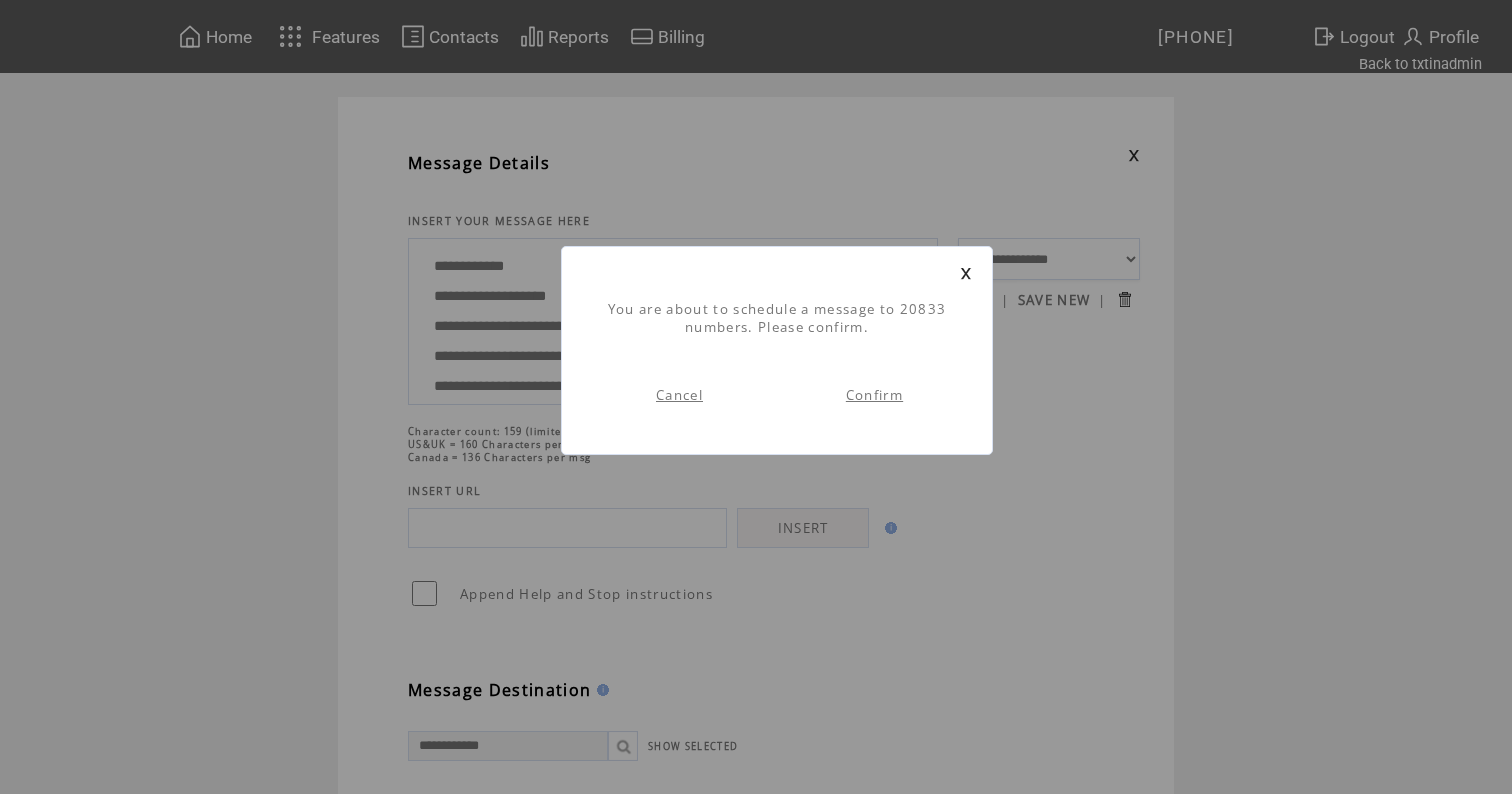 scroll, scrollTop: 1, scrollLeft: 0, axis: vertical 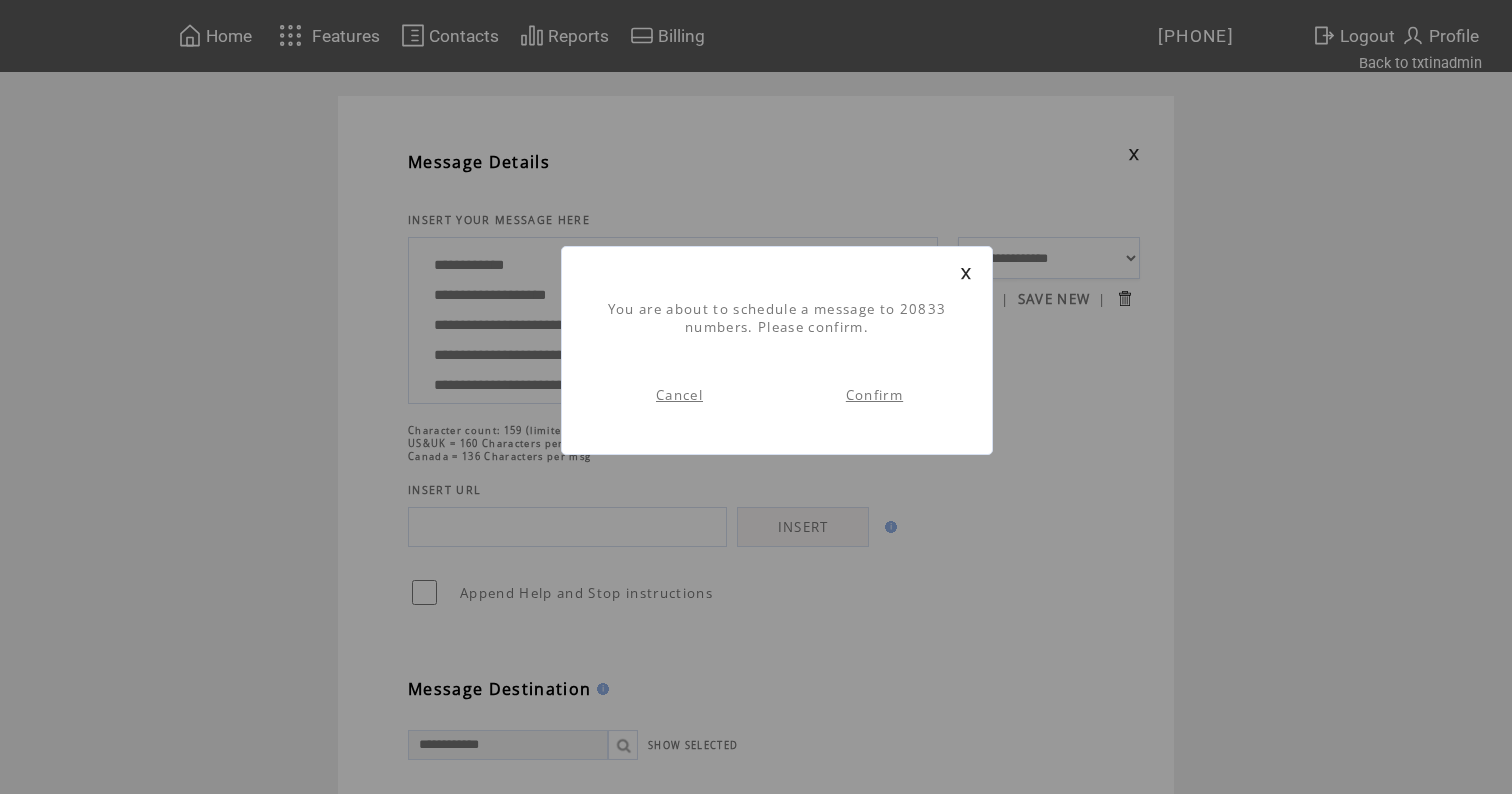 click on "Confirm" at bounding box center [874, 395] 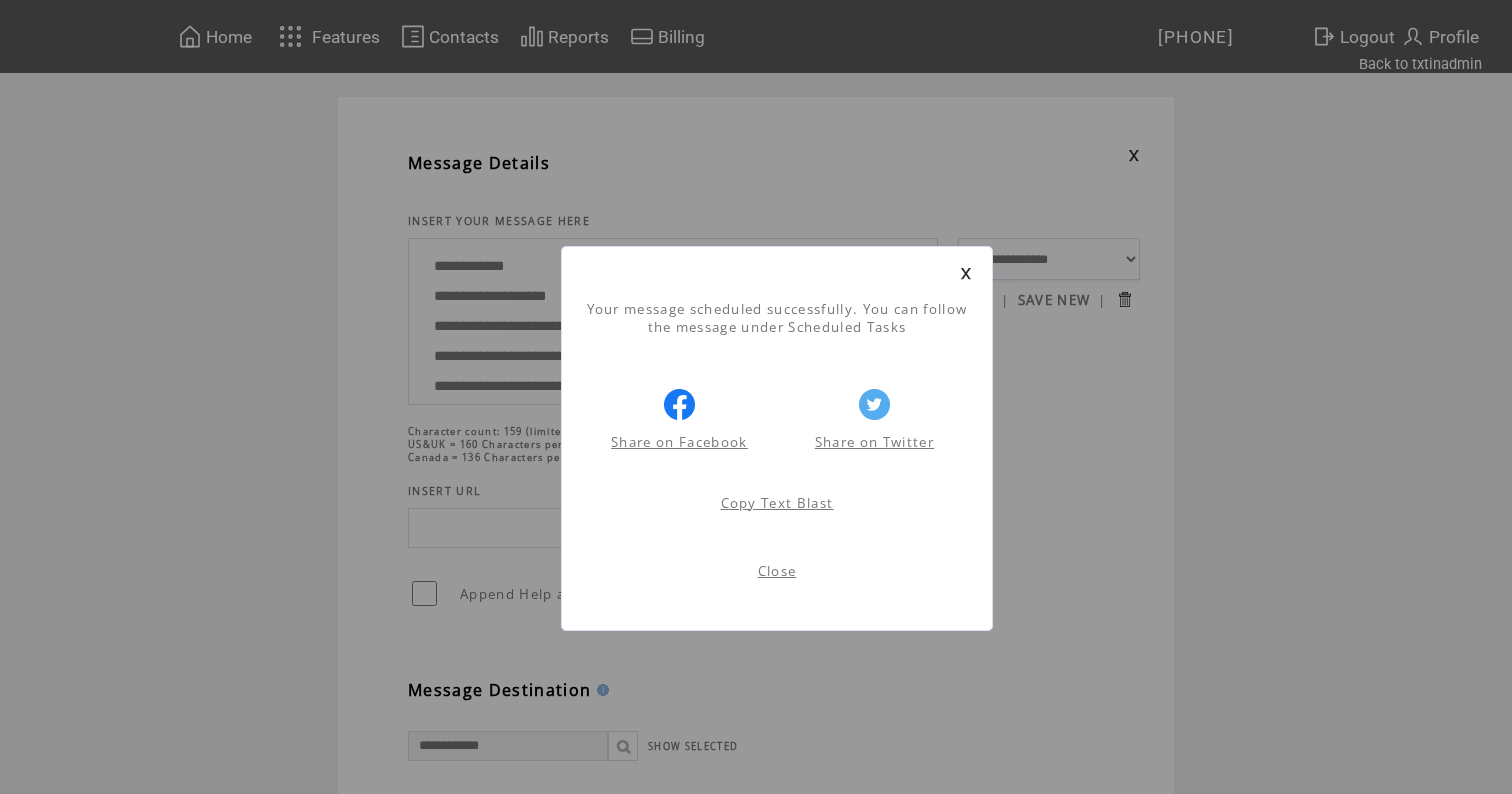scroll, scrollTop: 1, scrollLeft: 0, axis: vertical 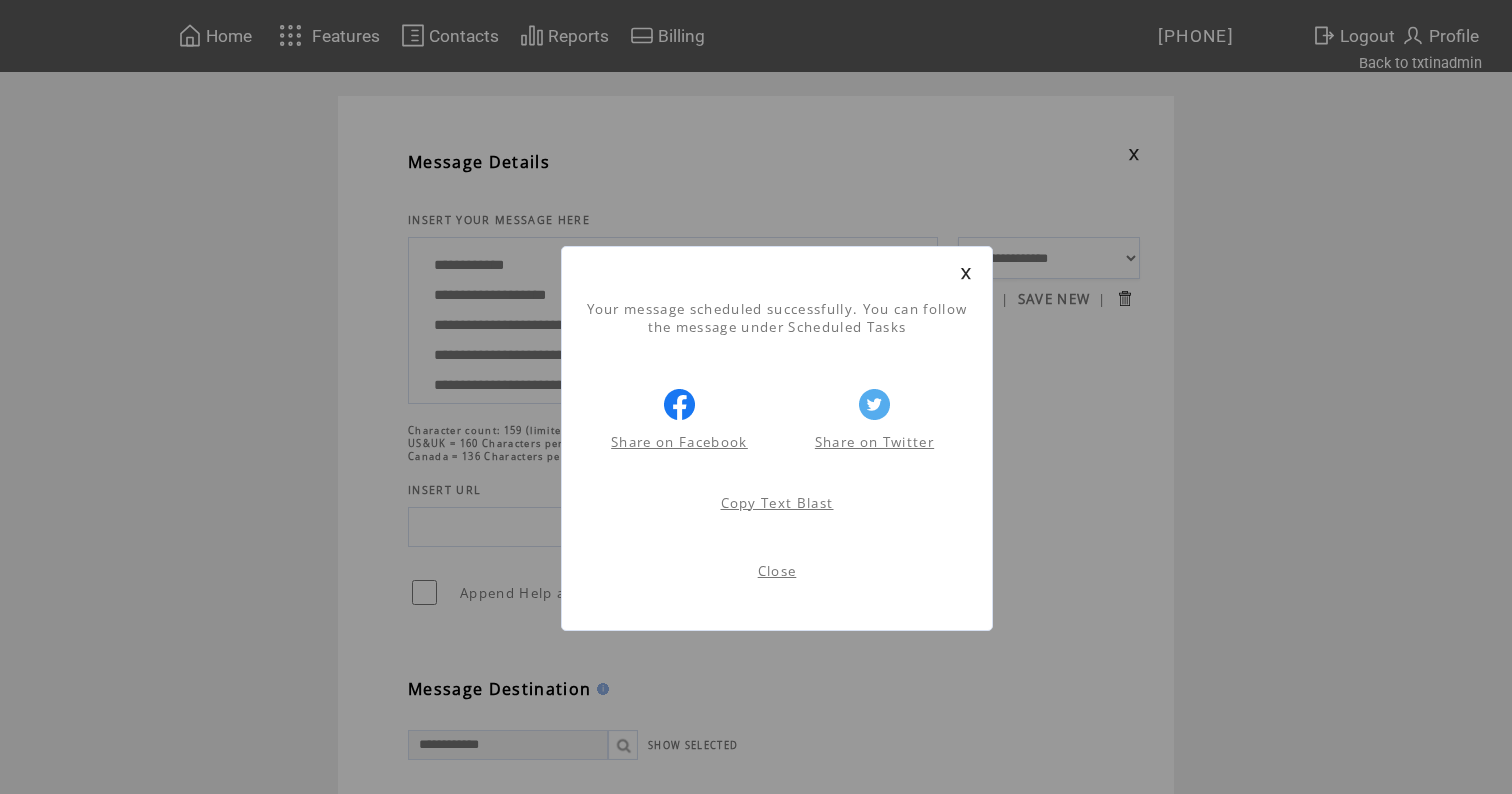 click at bounding box center [966, 273] 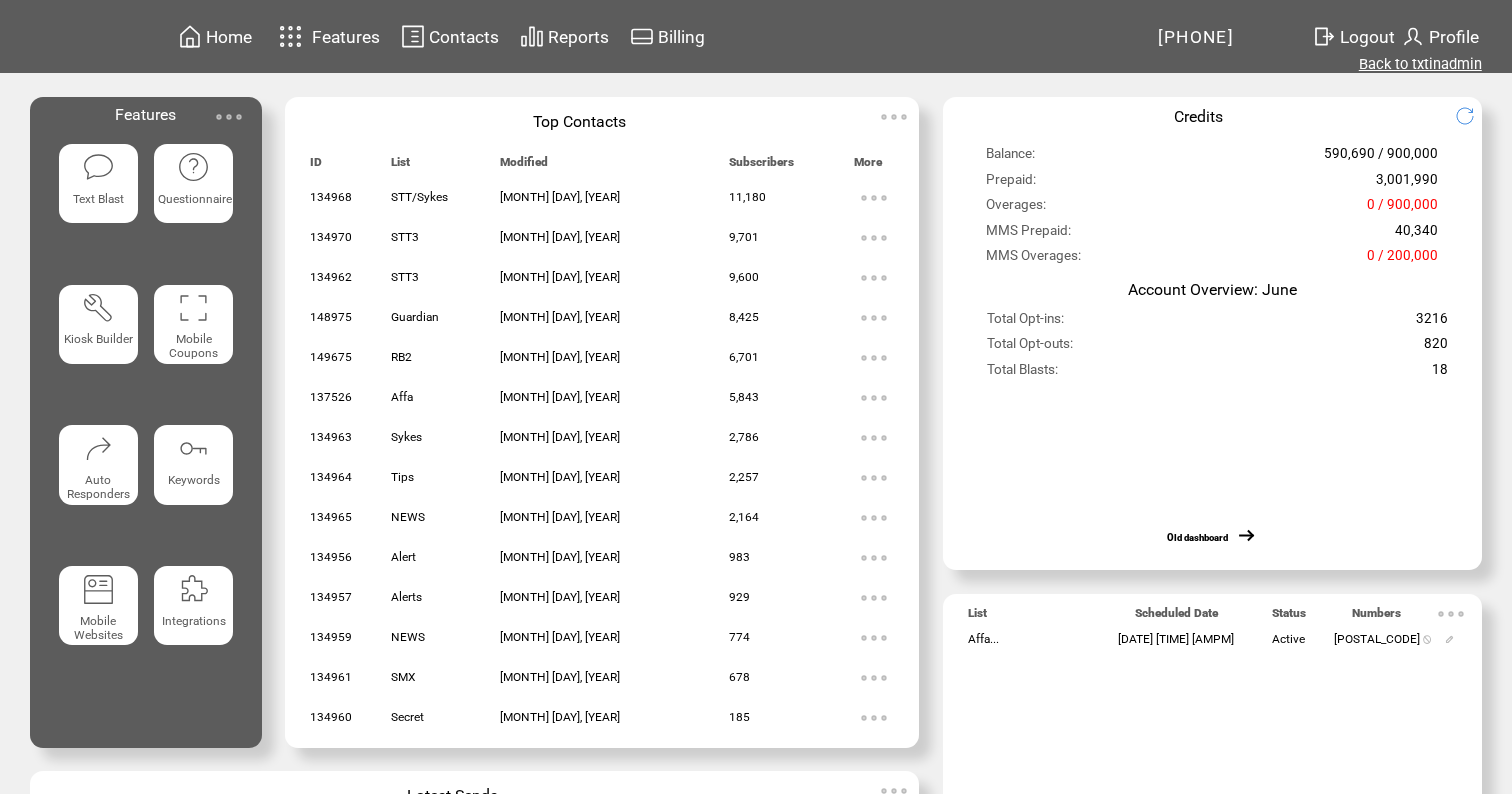 scroll, scrollTop: 0, scrollLeft: 0, axis: both 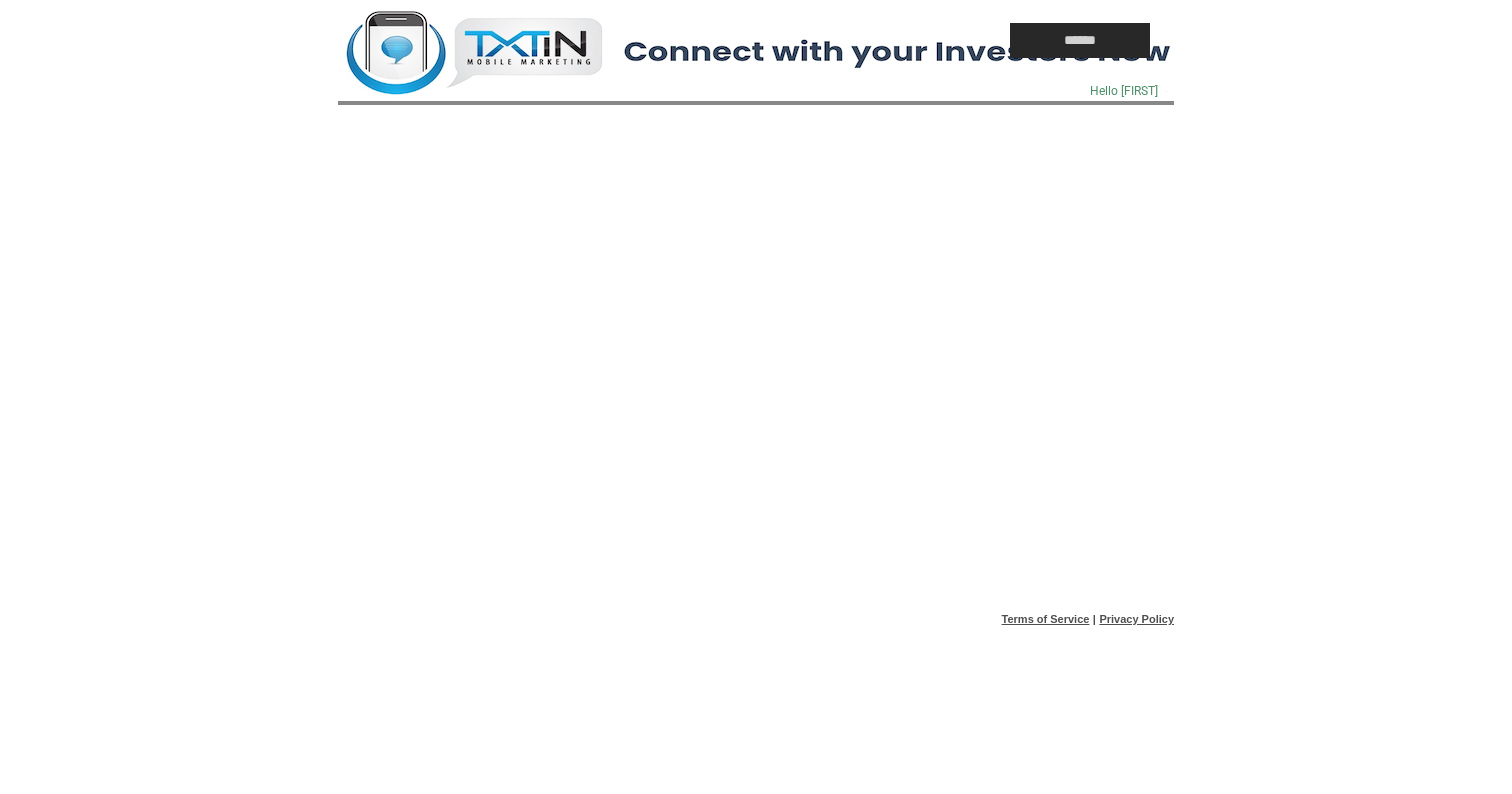 click at bounding box center [628, 40] 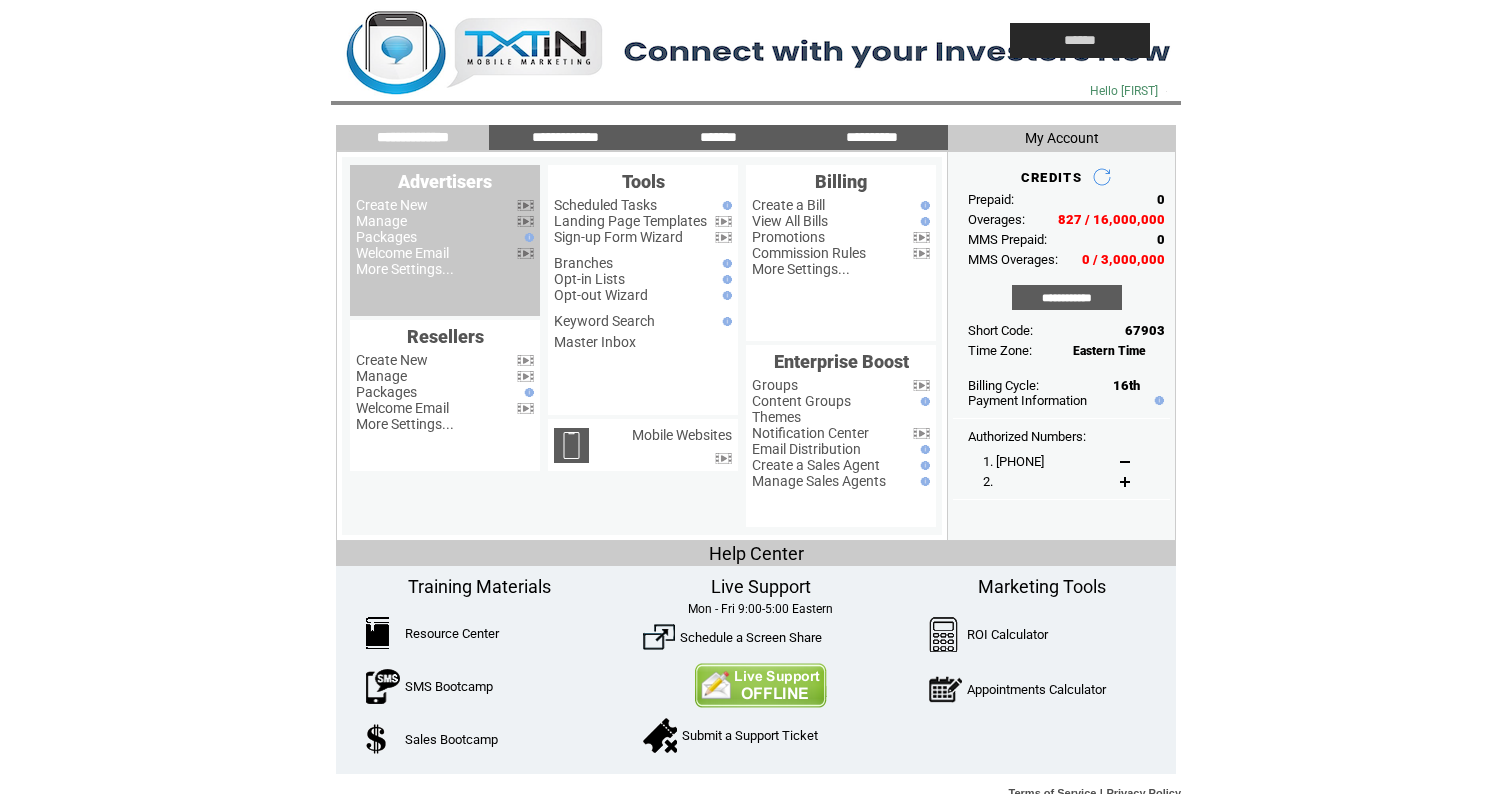 scroll, scrollTop: 0, scrollLeft: 0, axis: both 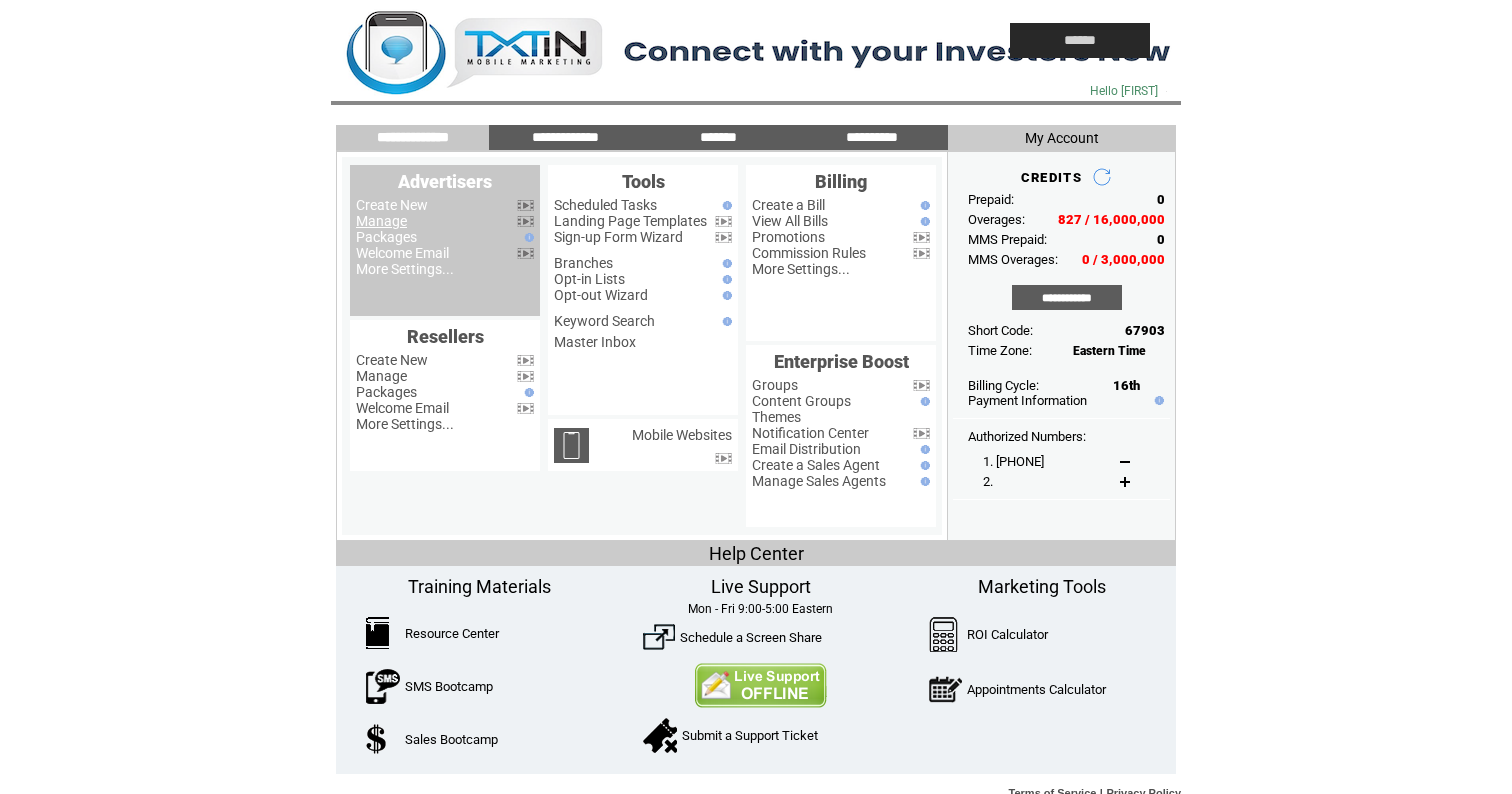 click on "Manage" at bounding box center (381, 221) 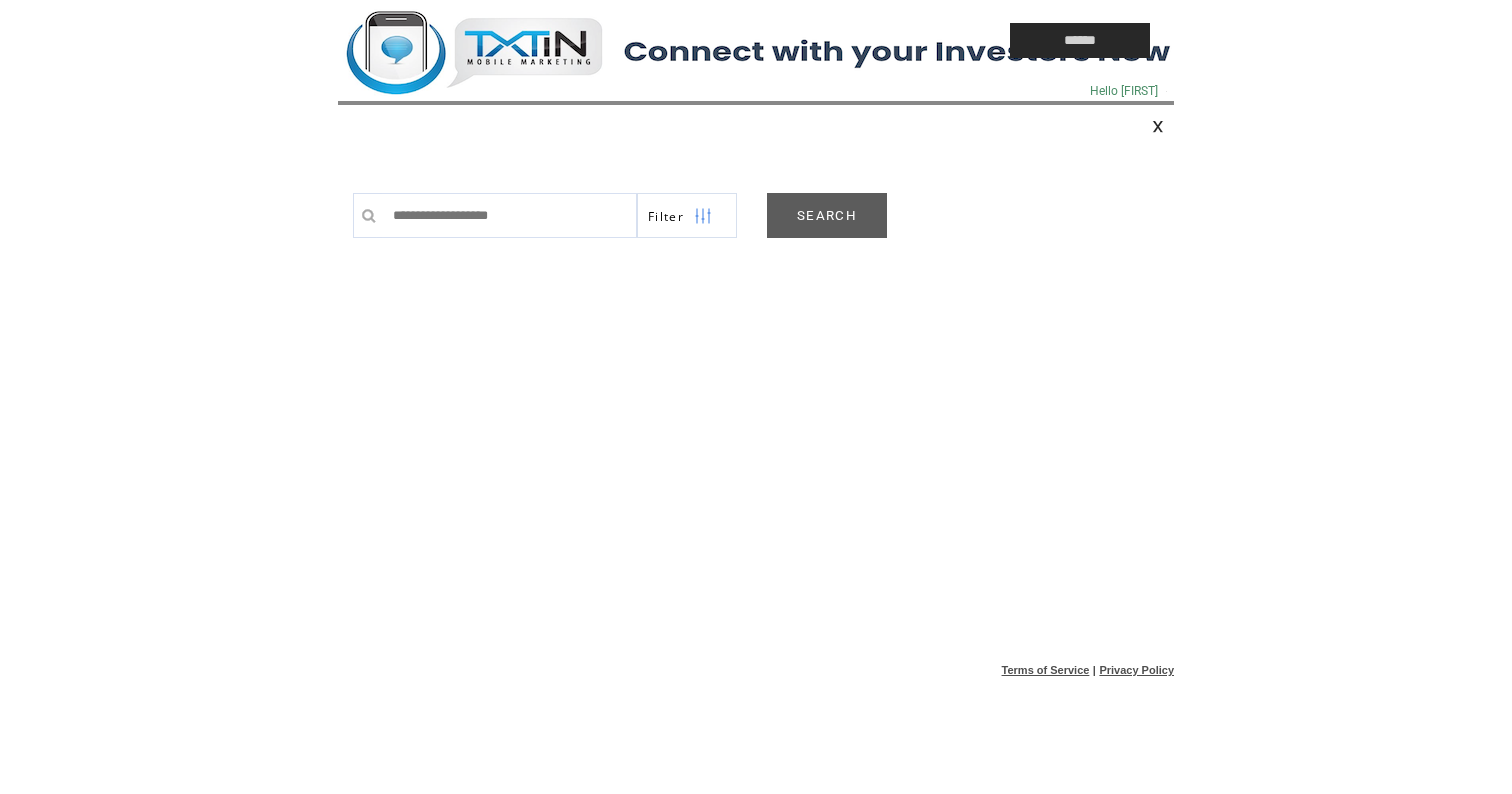 scroll, scrollTop: 0, scrollLeft: 0, axis: both 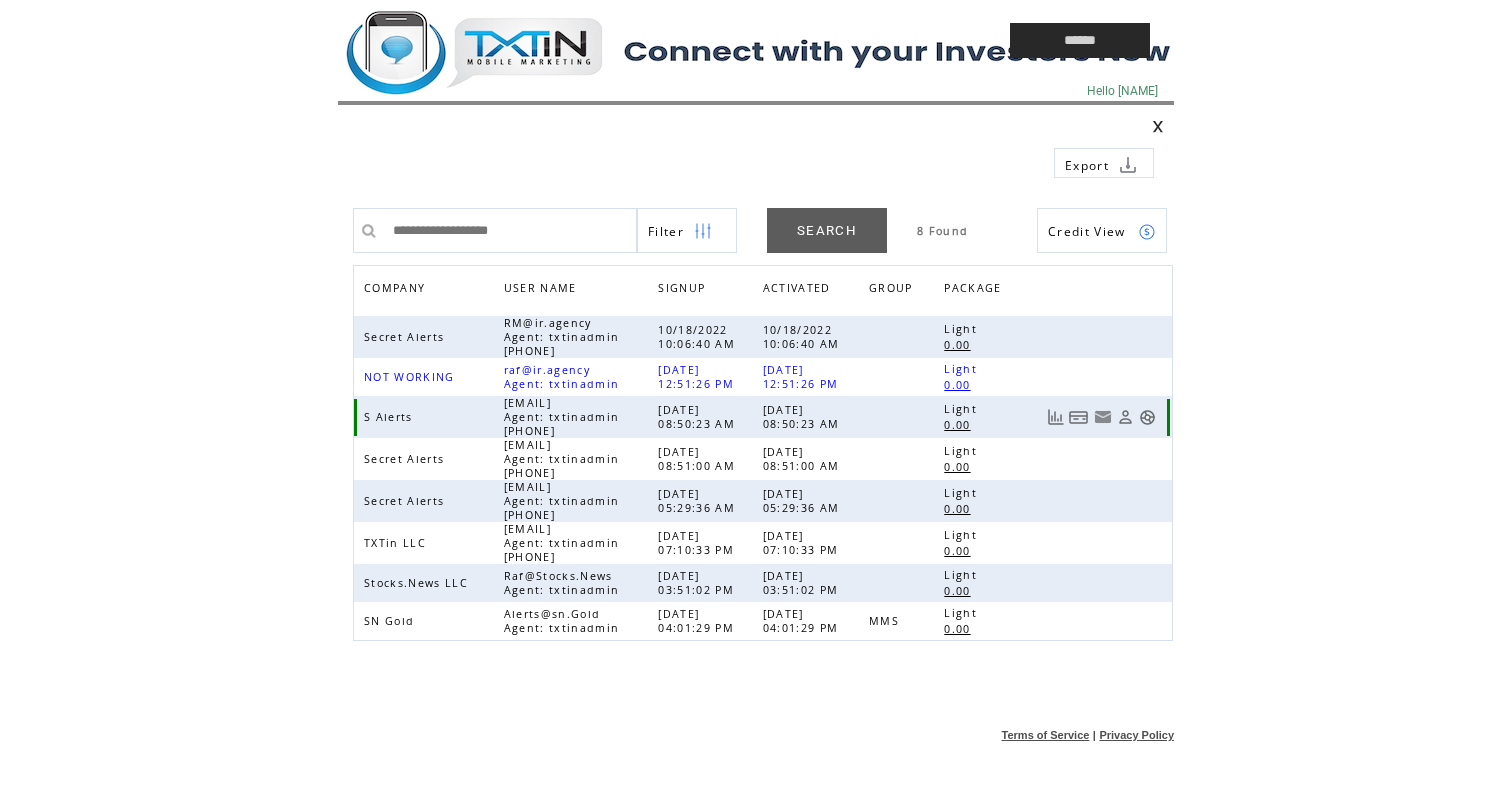 click at bounding box center [1147, 417] 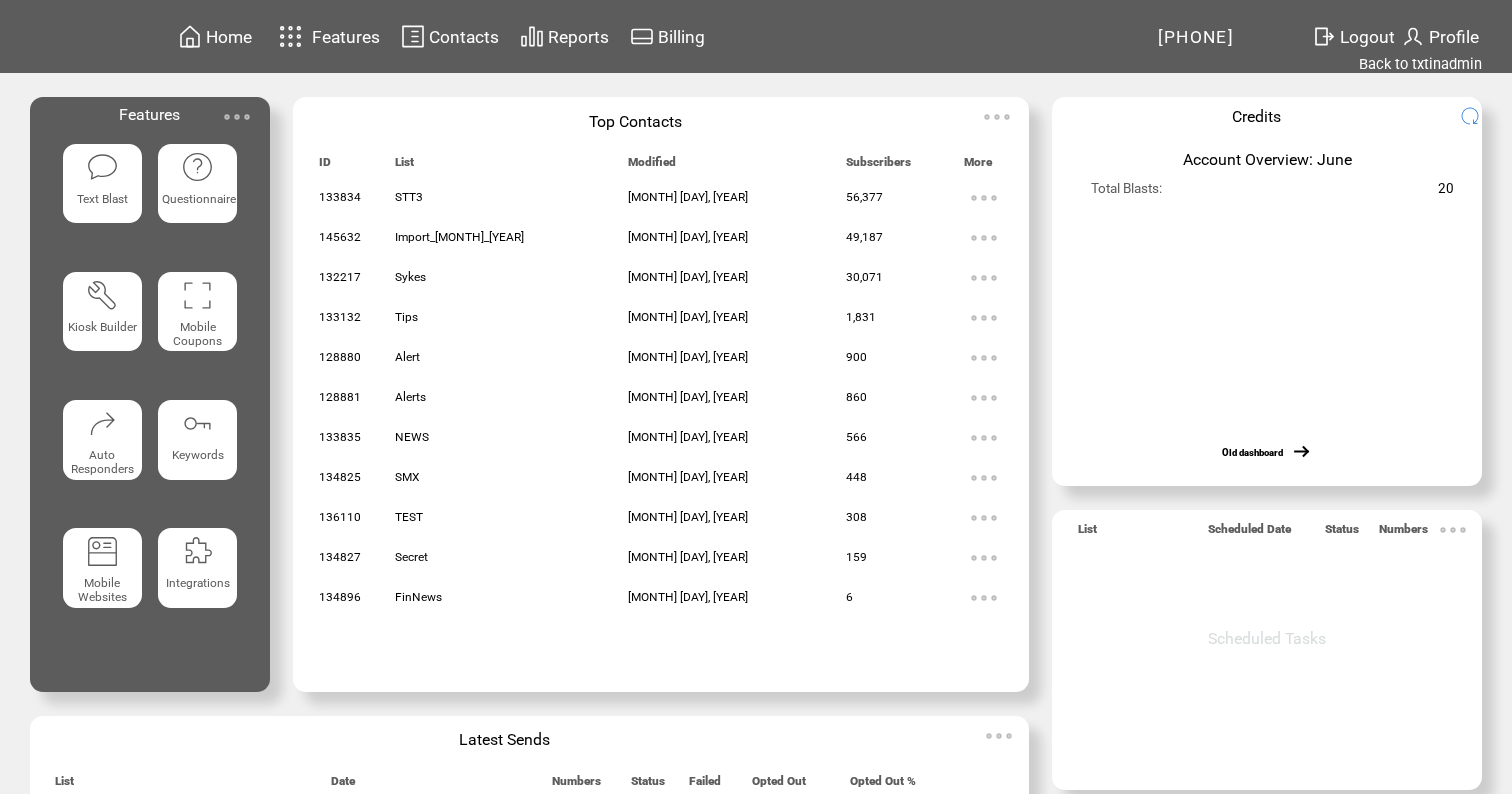 scroll, scrollTop: 0, scrollLeft: 0, axis: both 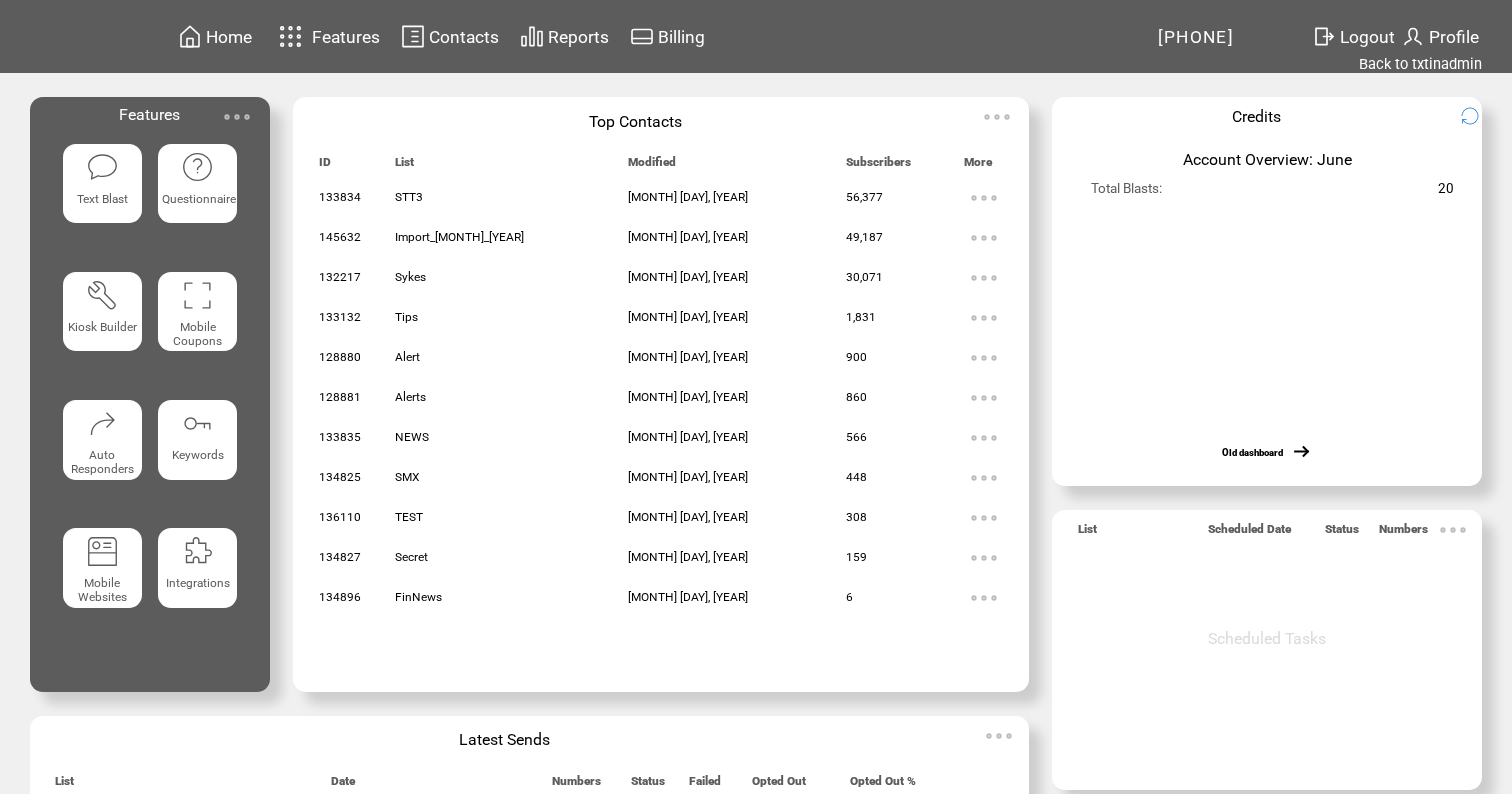 drag, startPoint x: 0, startPoint y: 0, endPoint x: 498, endPoint y: 298, distance: 580.3516 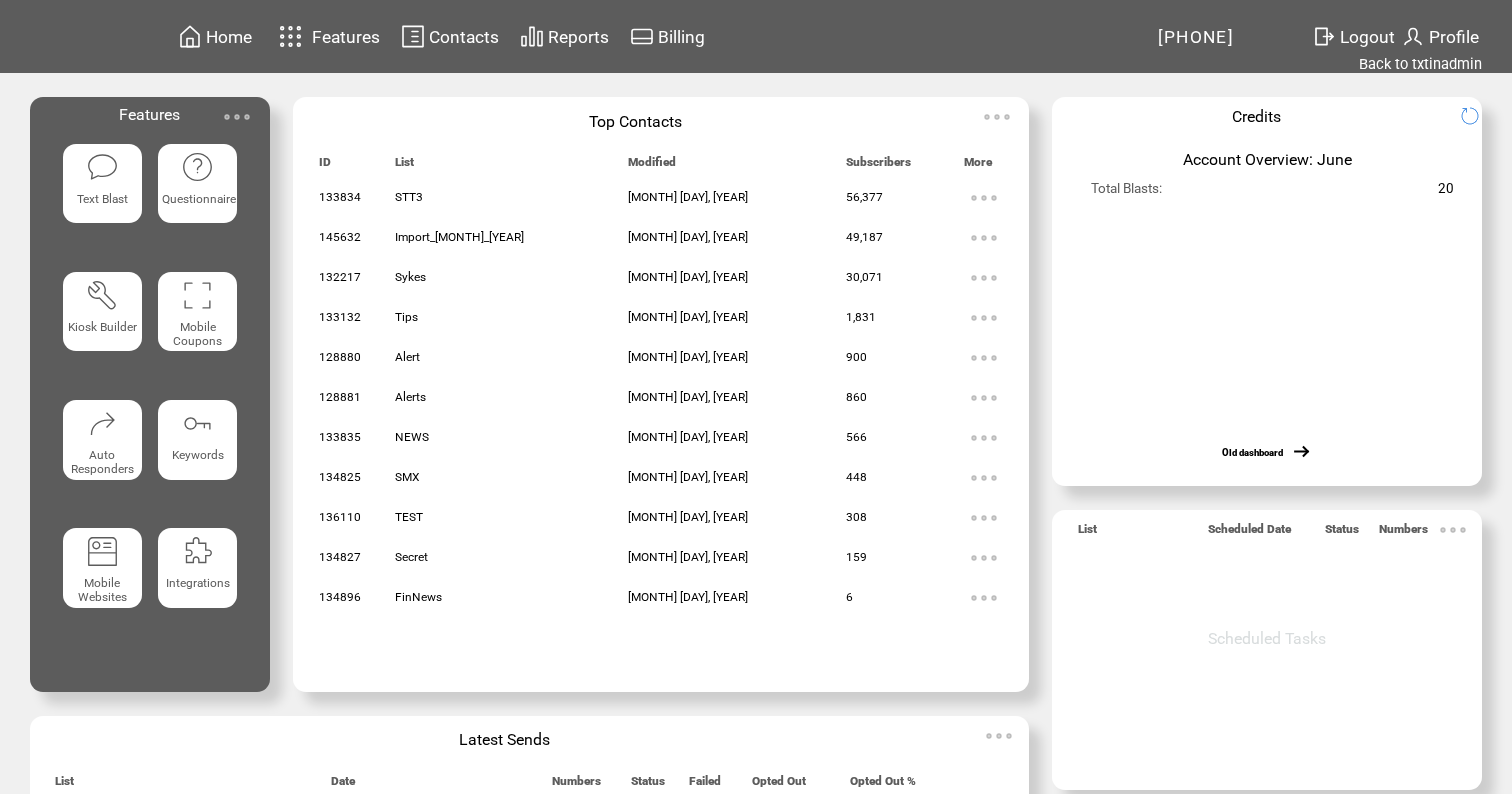click at bounding box center [102, 167] 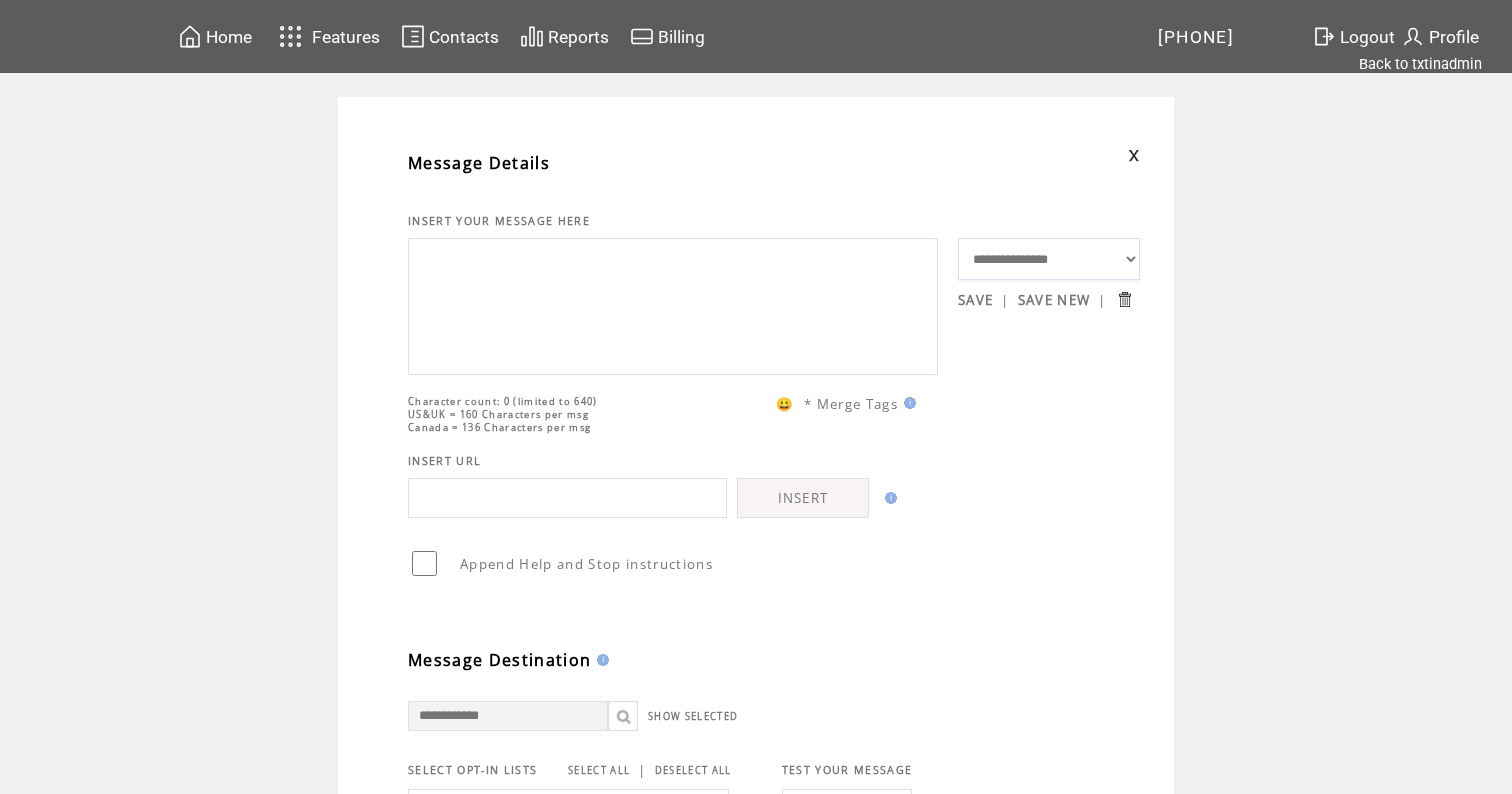 scroll, scrollTop: 0, scrollLeft: 0, axis: both 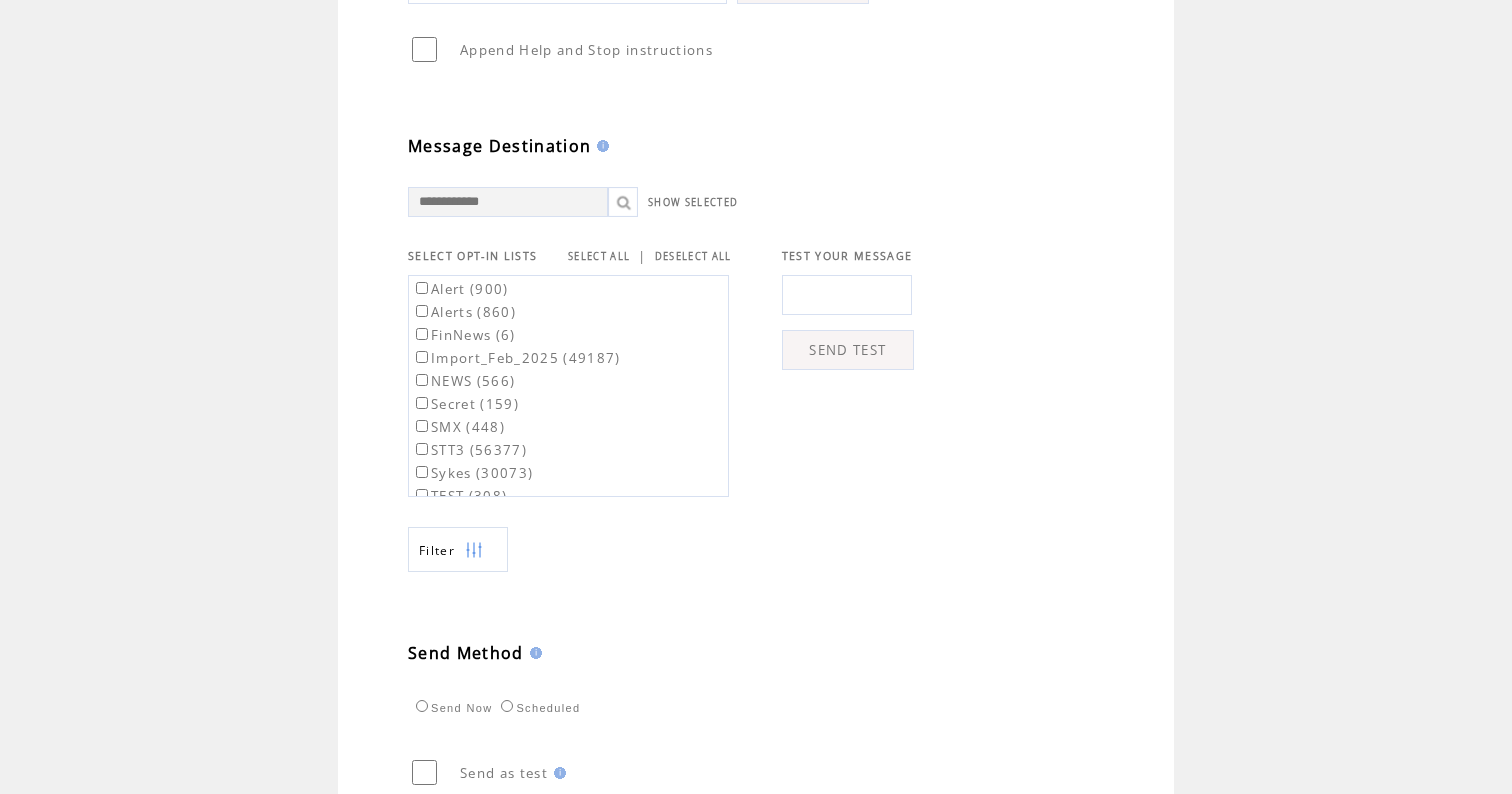 type on "**********" 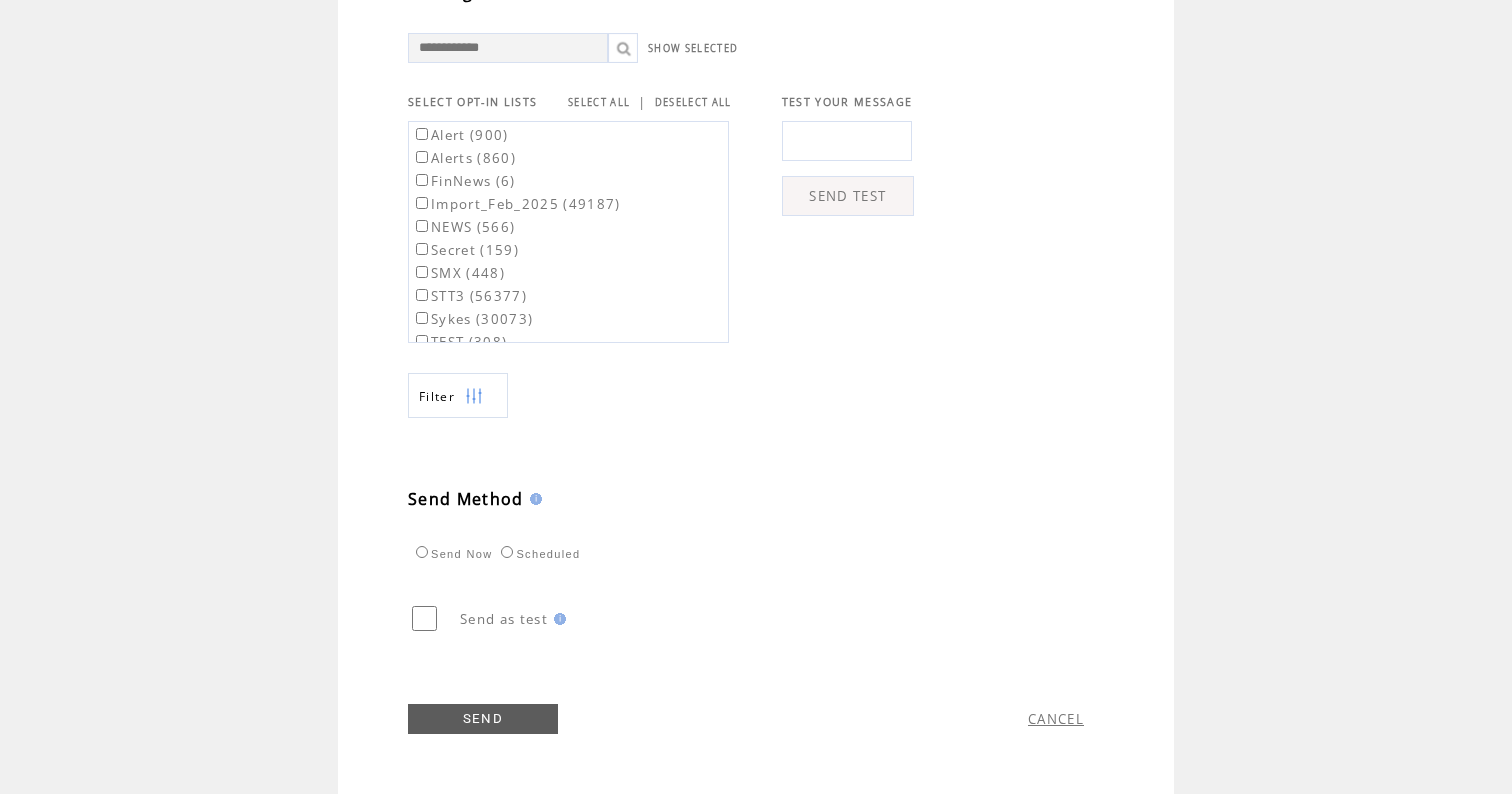 scroll, scrollTop: 709, scrollLeft: 0, axis: vertical 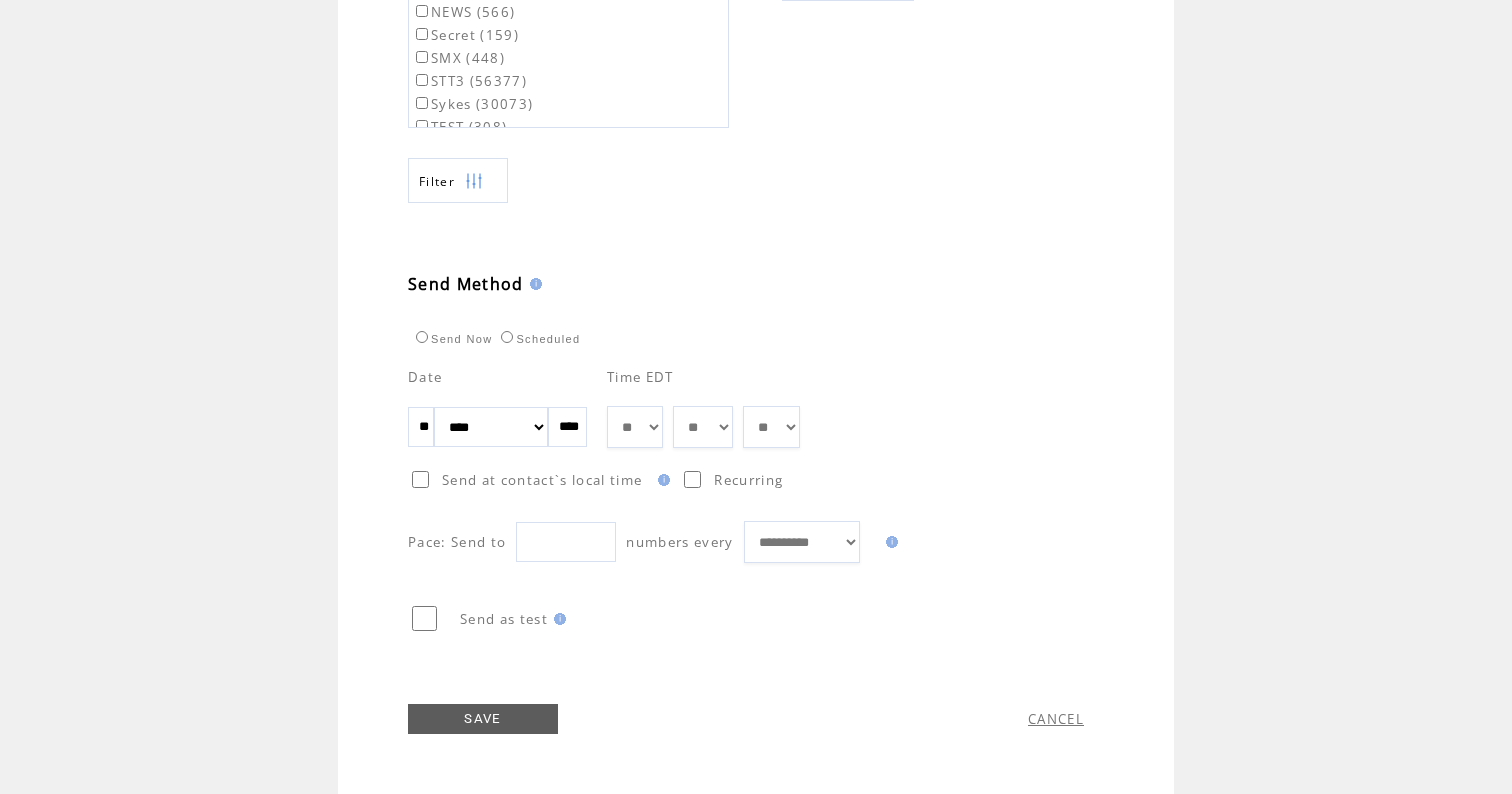 select on "*" 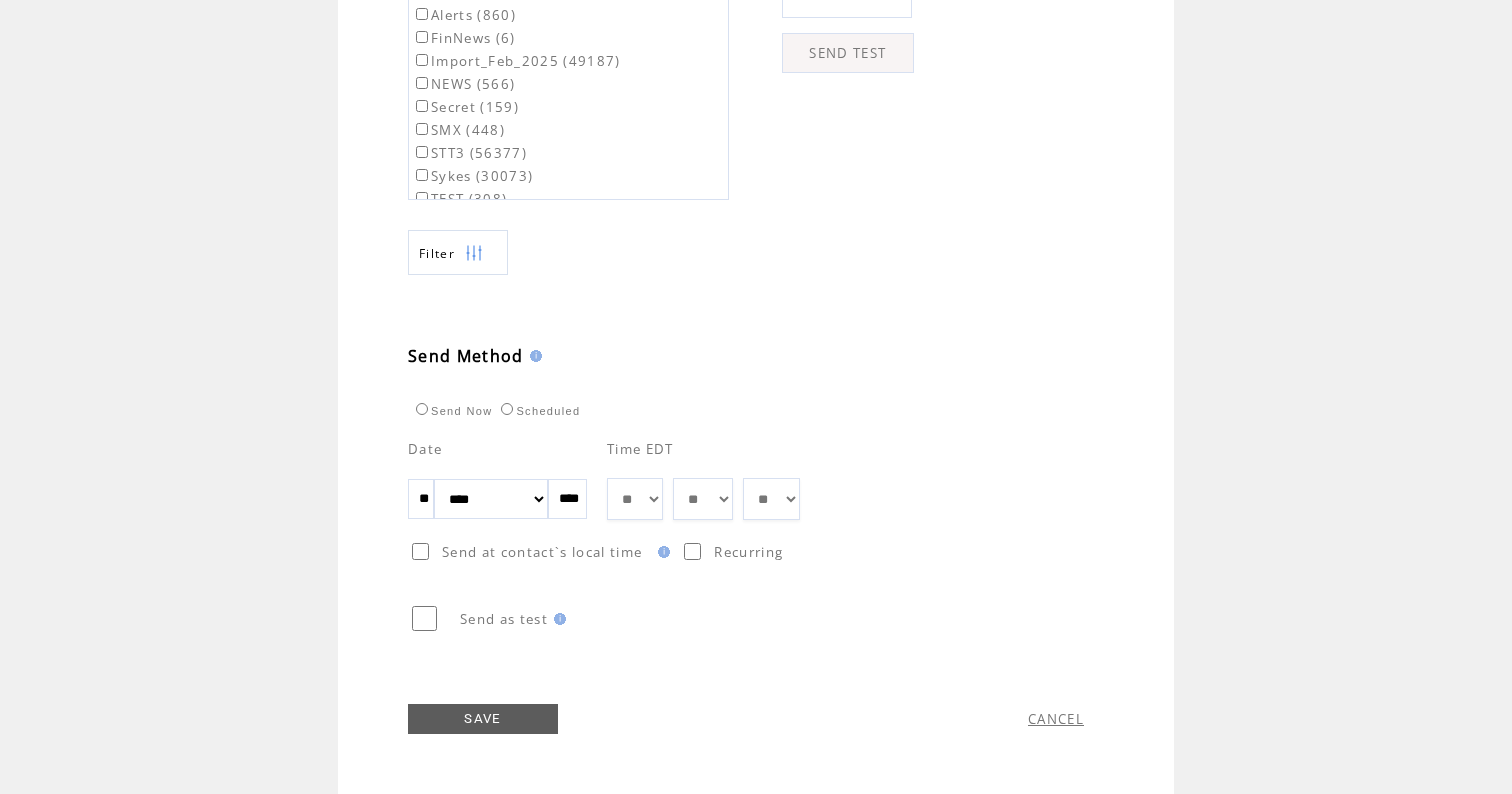 click on "**********" at bounding box center [774, -71] 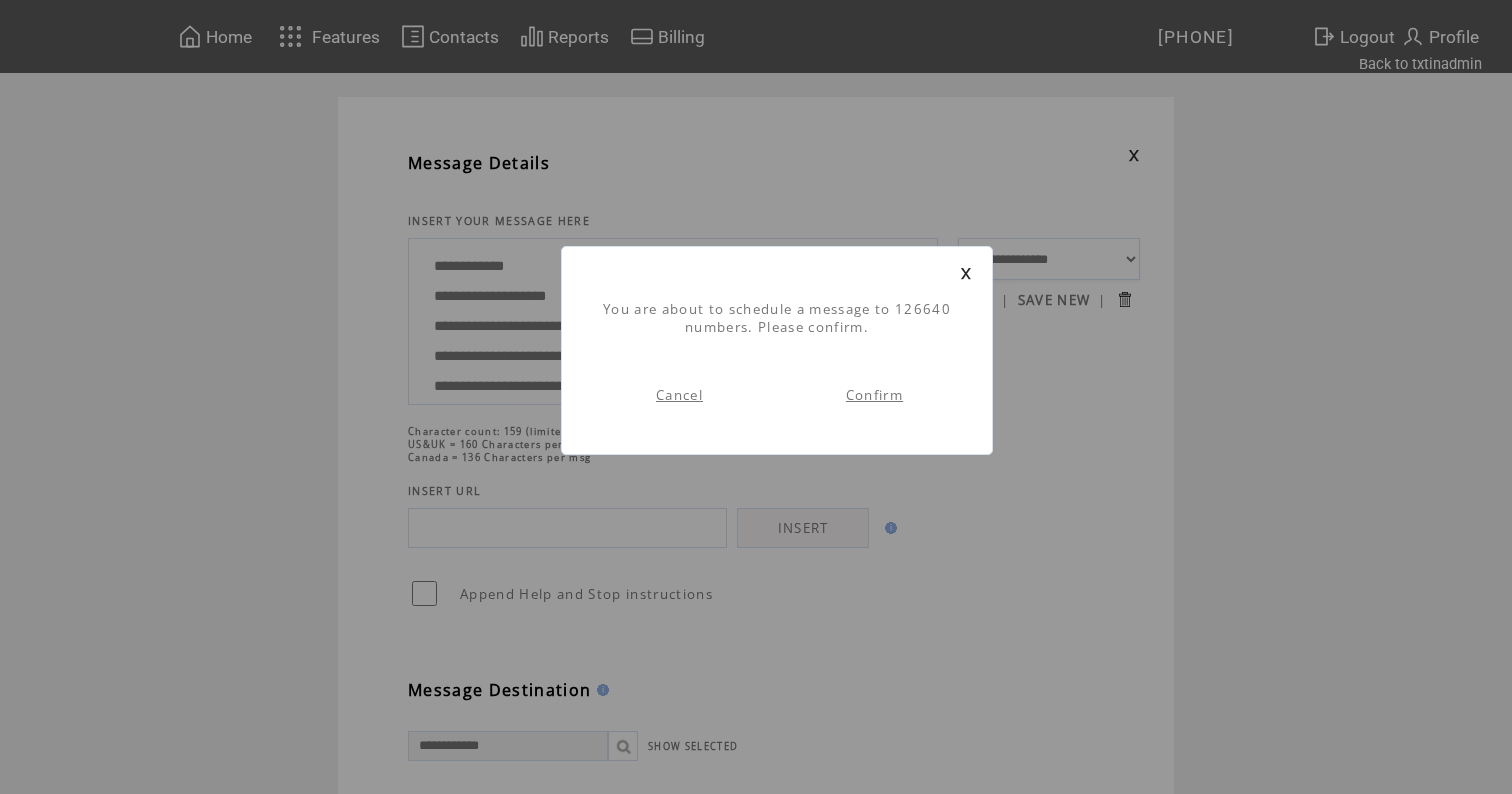 scroll, scrollTop: 1, scrollLeft: 0, axis: vertical 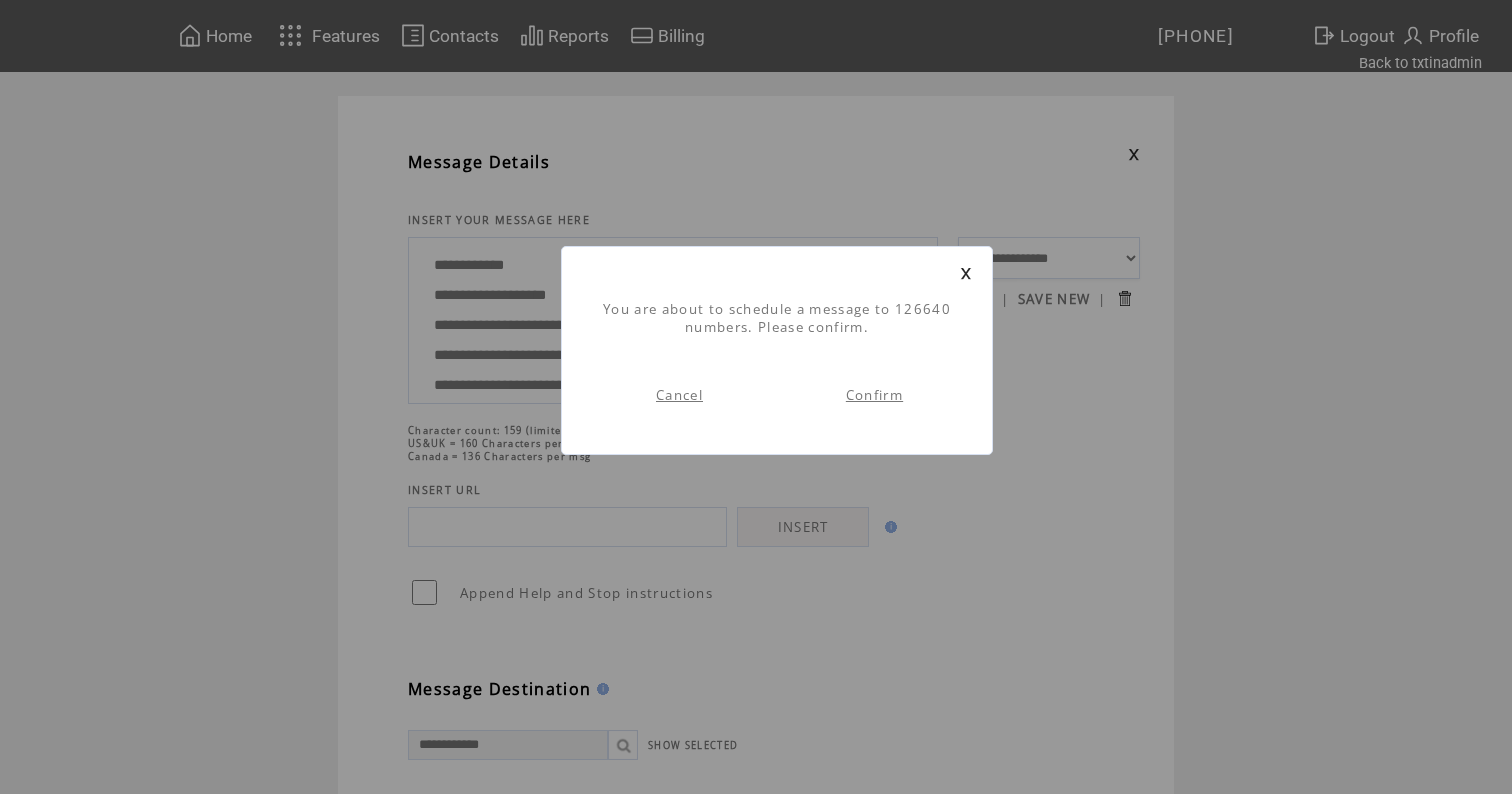 click on "Confirm" at bounding box center (874, 395) 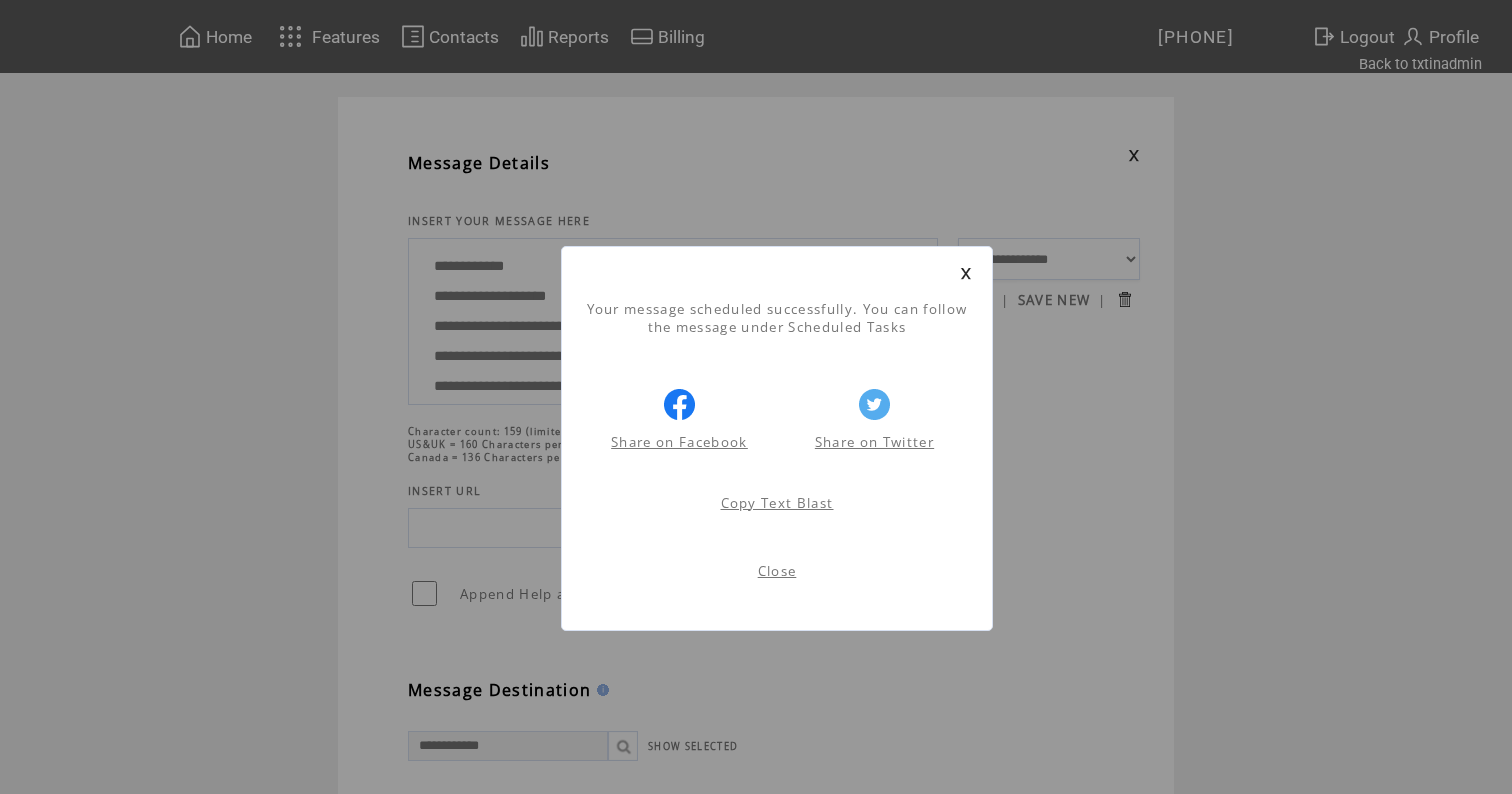 scroll, scrollTop: 1, scrollLeft: 0, axis: vertical 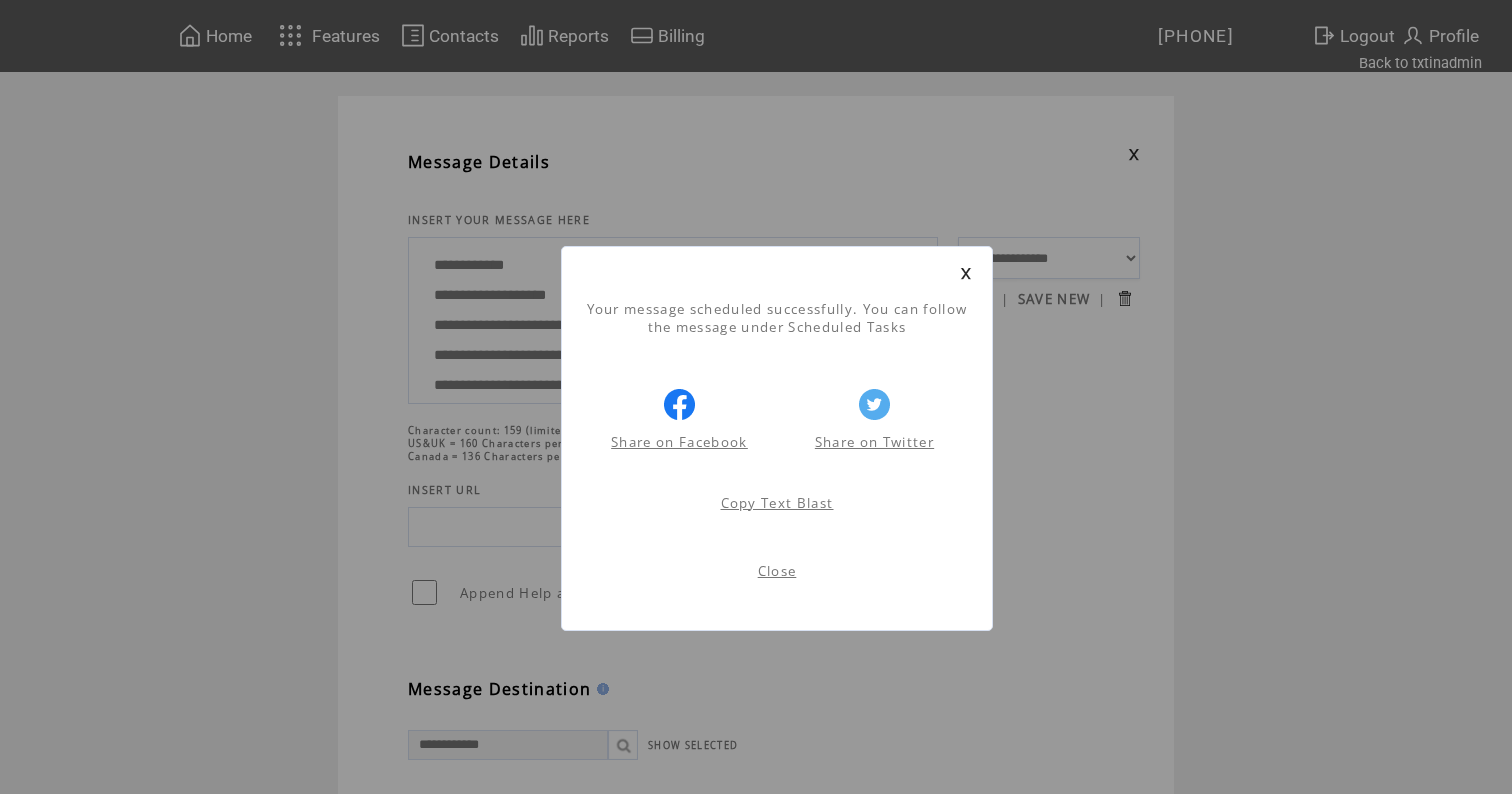 click at bounding box center (966, 273) 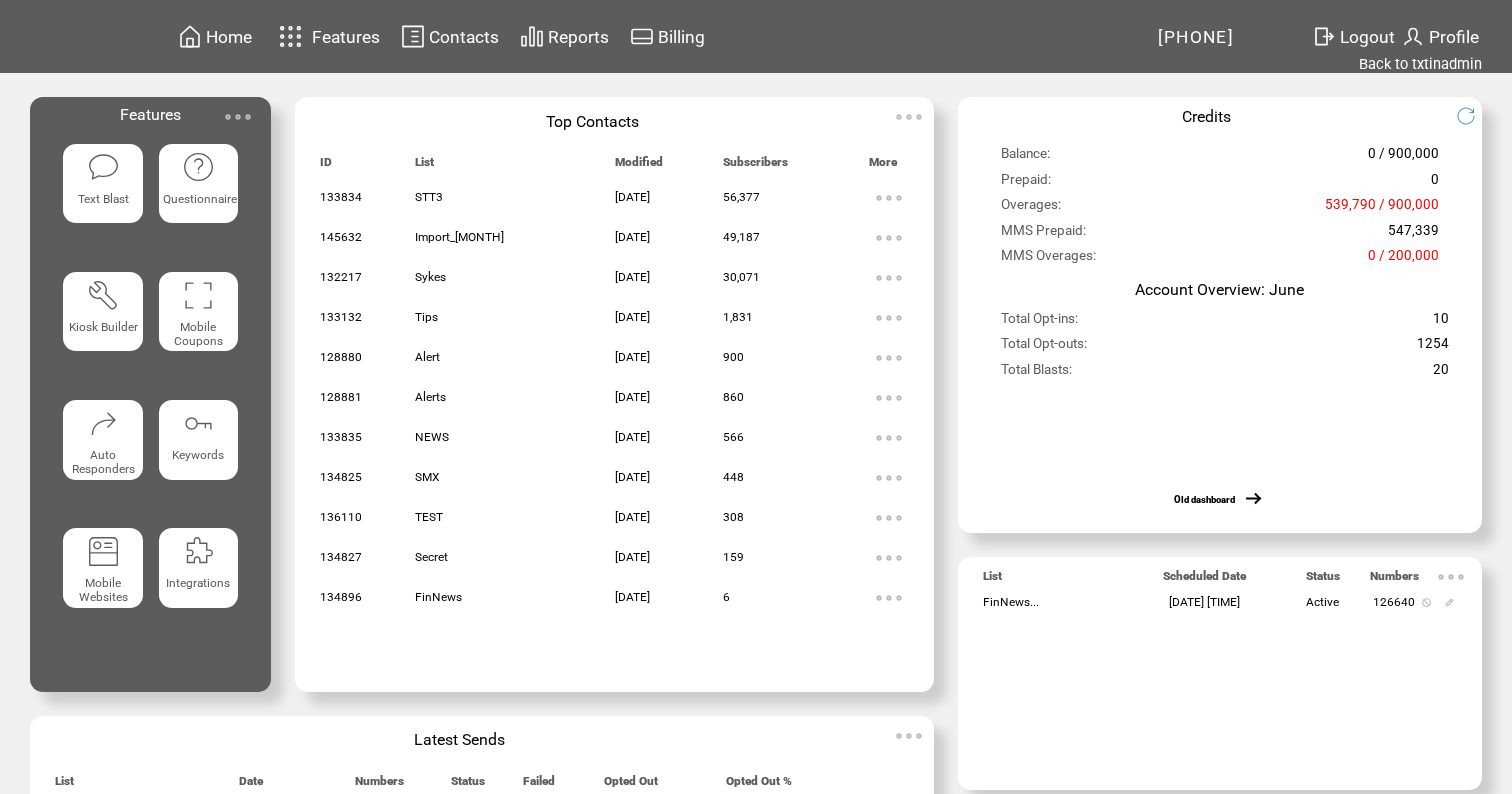 scroll, scrollTop: 0, scrollLeft: 0, axis: both 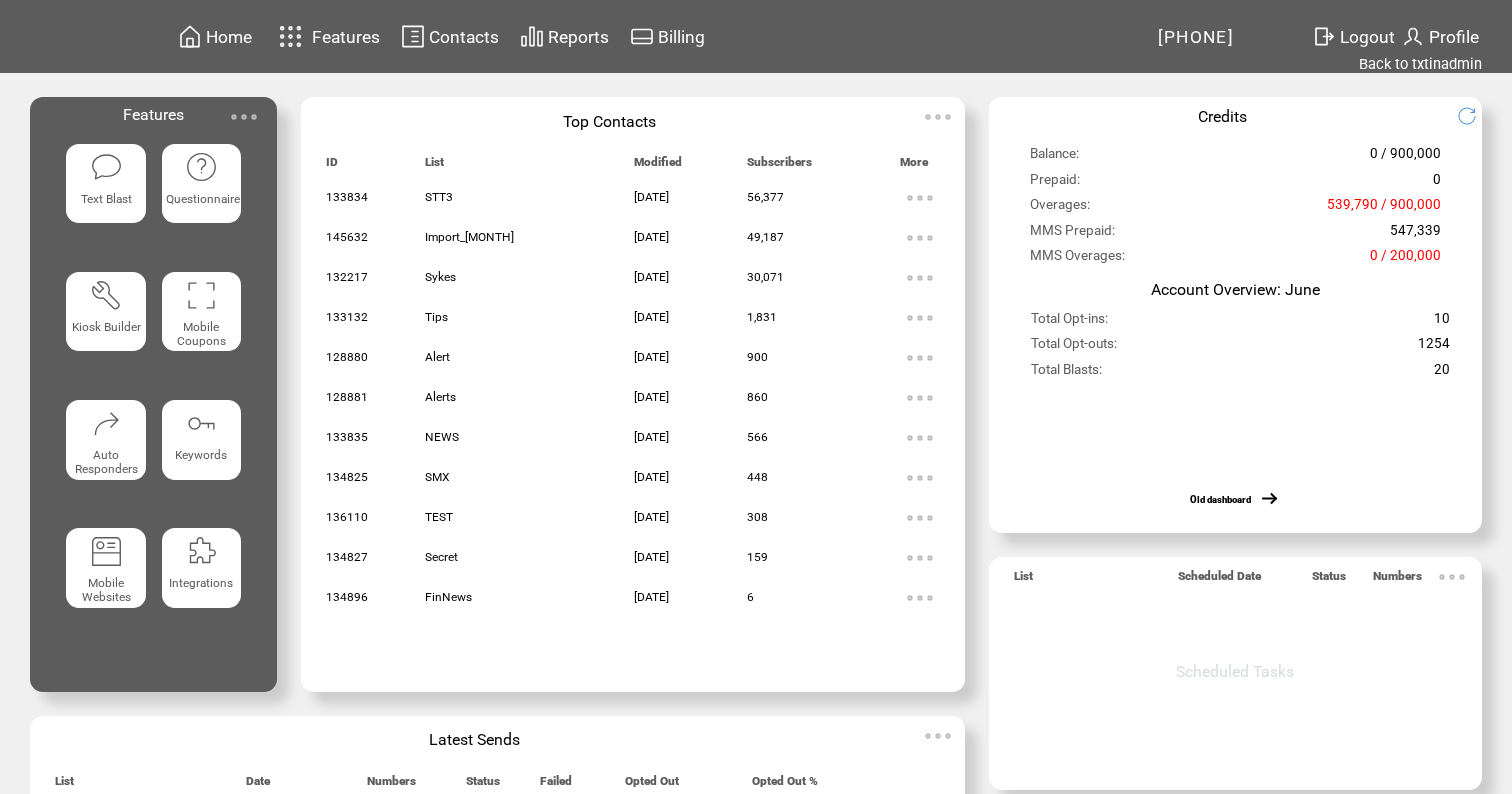 click on "Reports" at bounding box center [578, 37] 